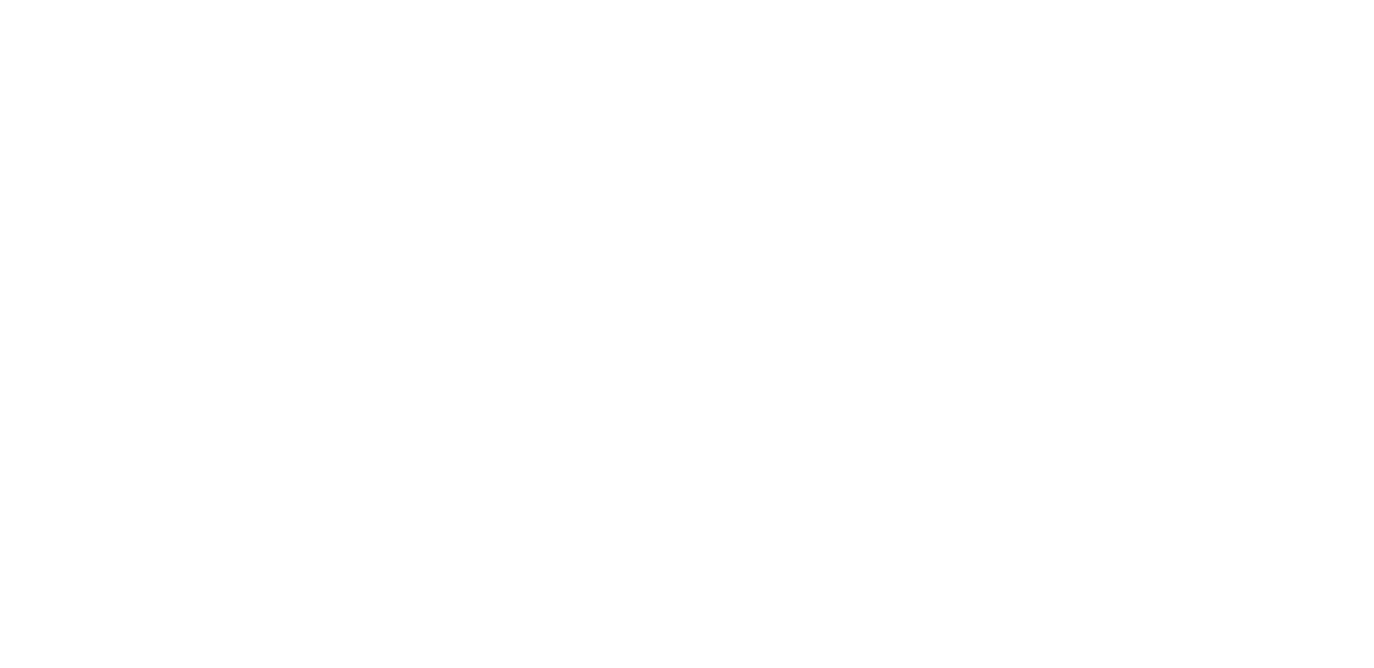 scroll, scrollTop: 0, scrollLeft: 0, axis: both 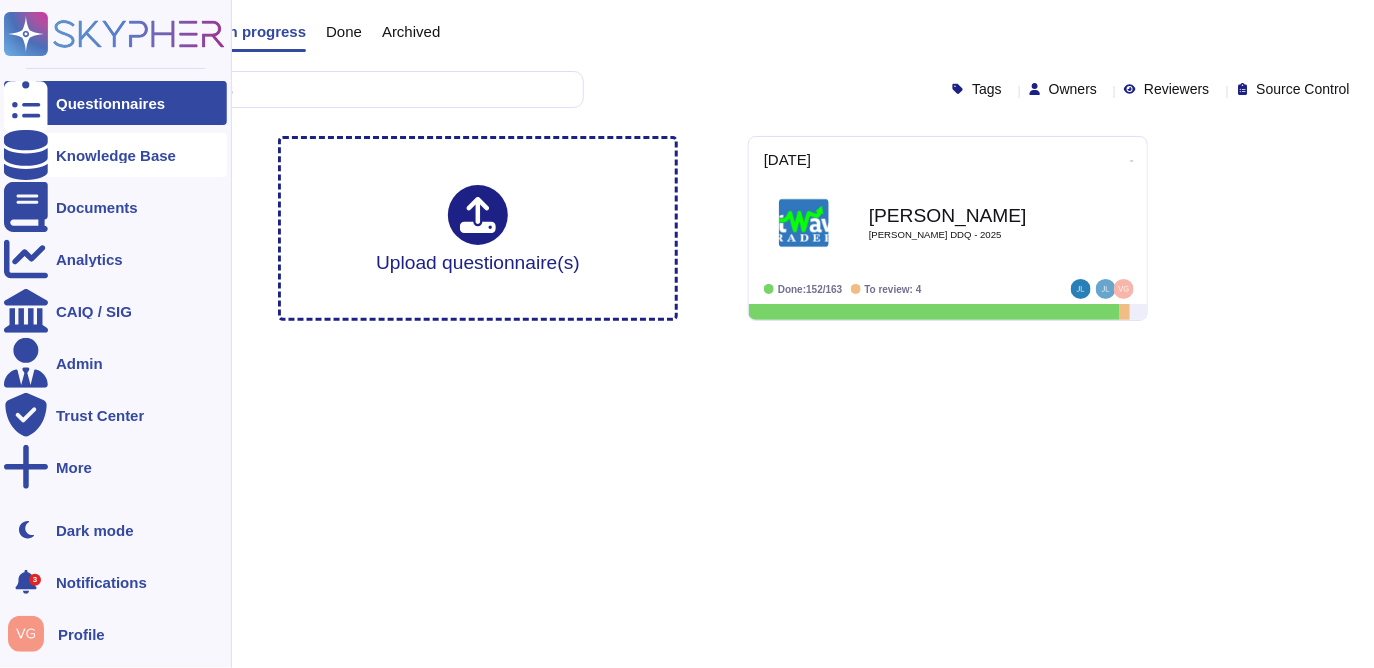 click at bounding box center (26, 155) 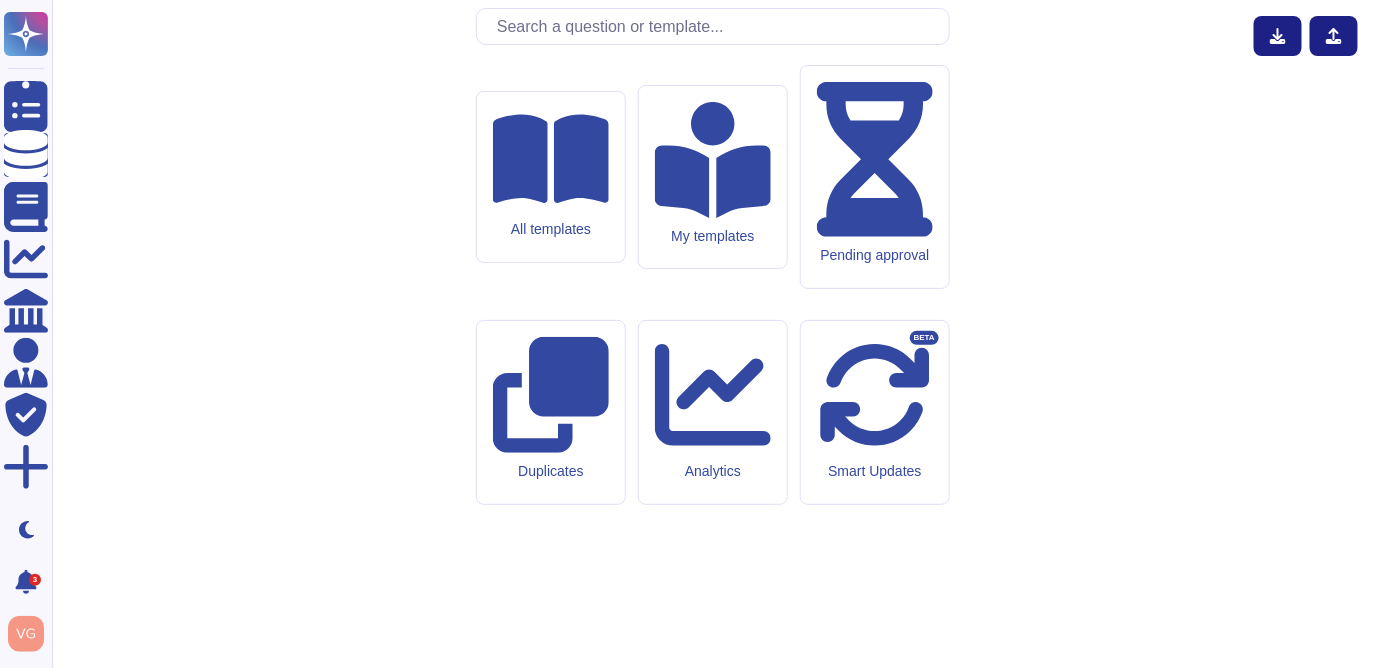 click at bounding box center [718, 26] 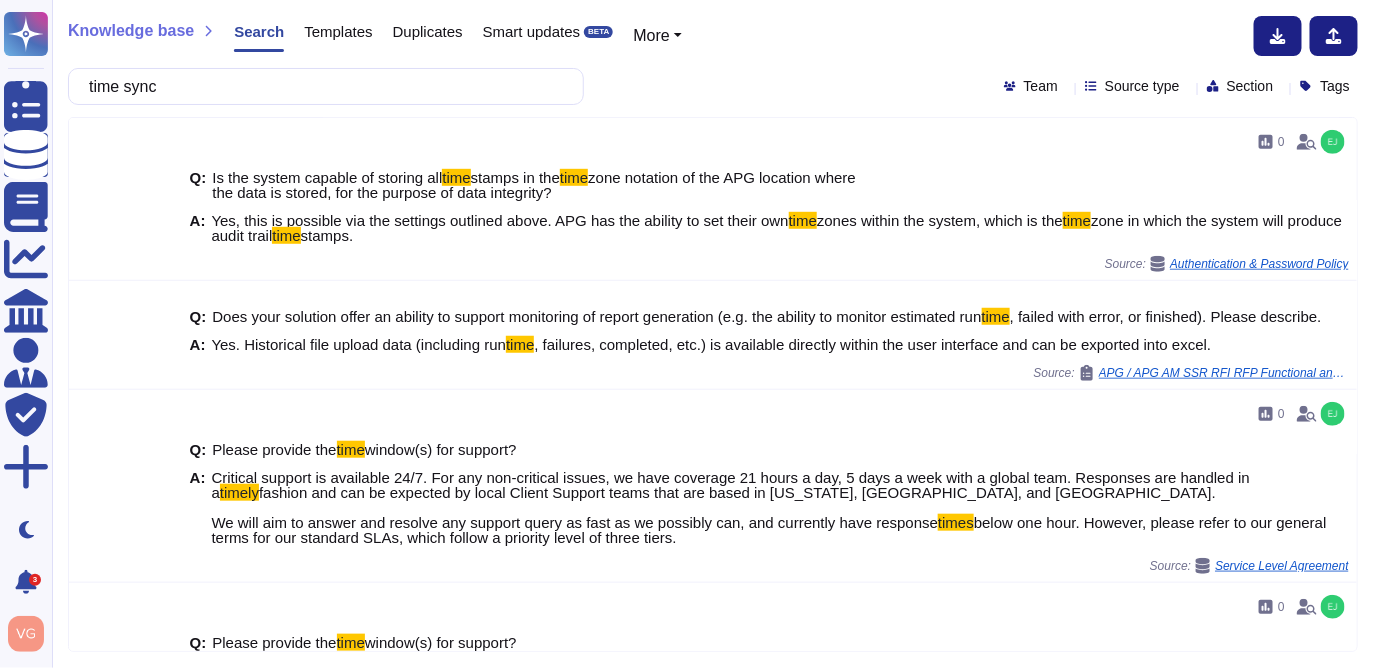 scroll, scrollTop: 392, scrollLeft: 0, axis: vertical 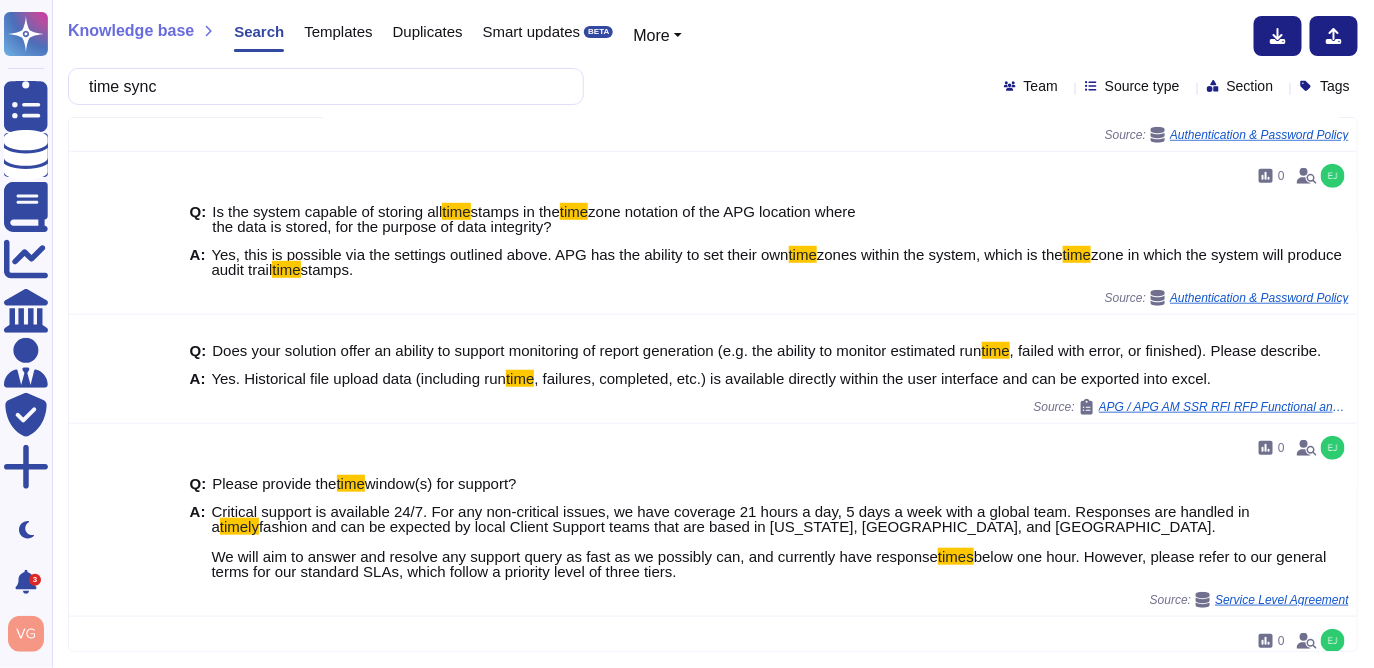 click on "time sync" at bounding box center (321, 86) 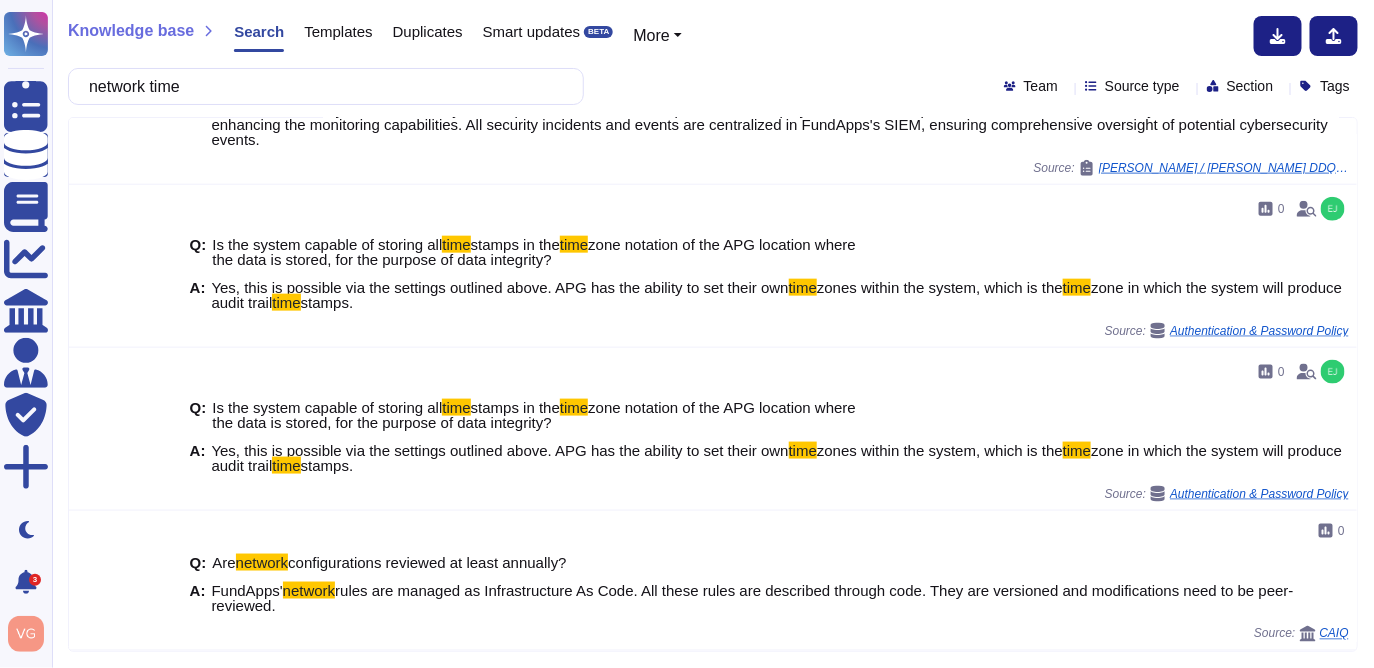 scroll, scrollTop: 774, scrollLeft: 0, axis: vertical 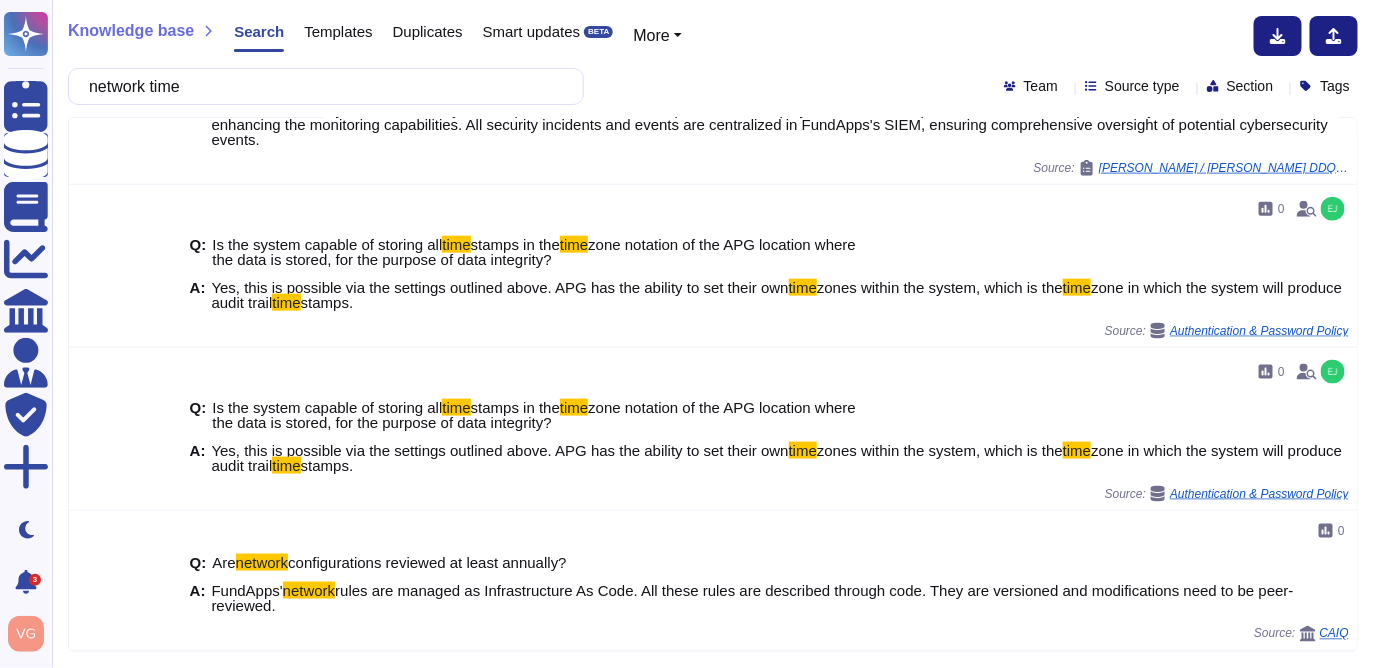 click on "network time" at bounding box center [321, 86] 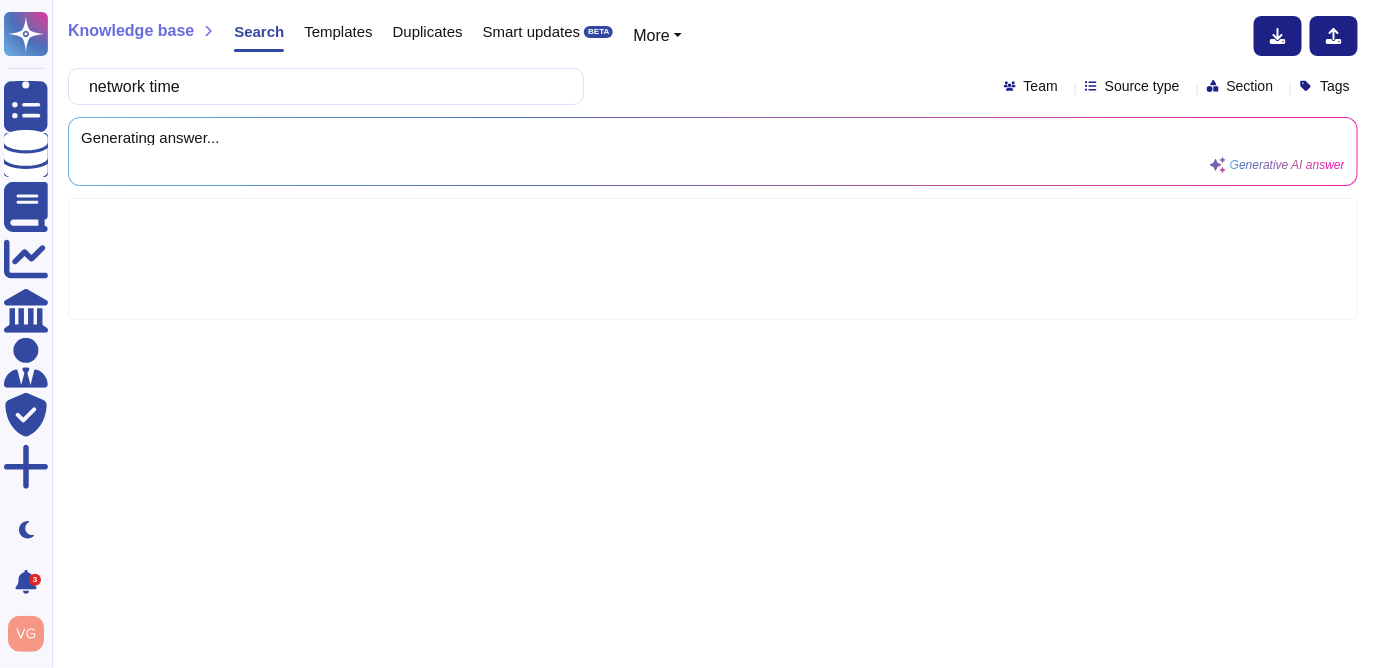 scroll, scrollTop: 0, scrollLeft: 0, axis: both 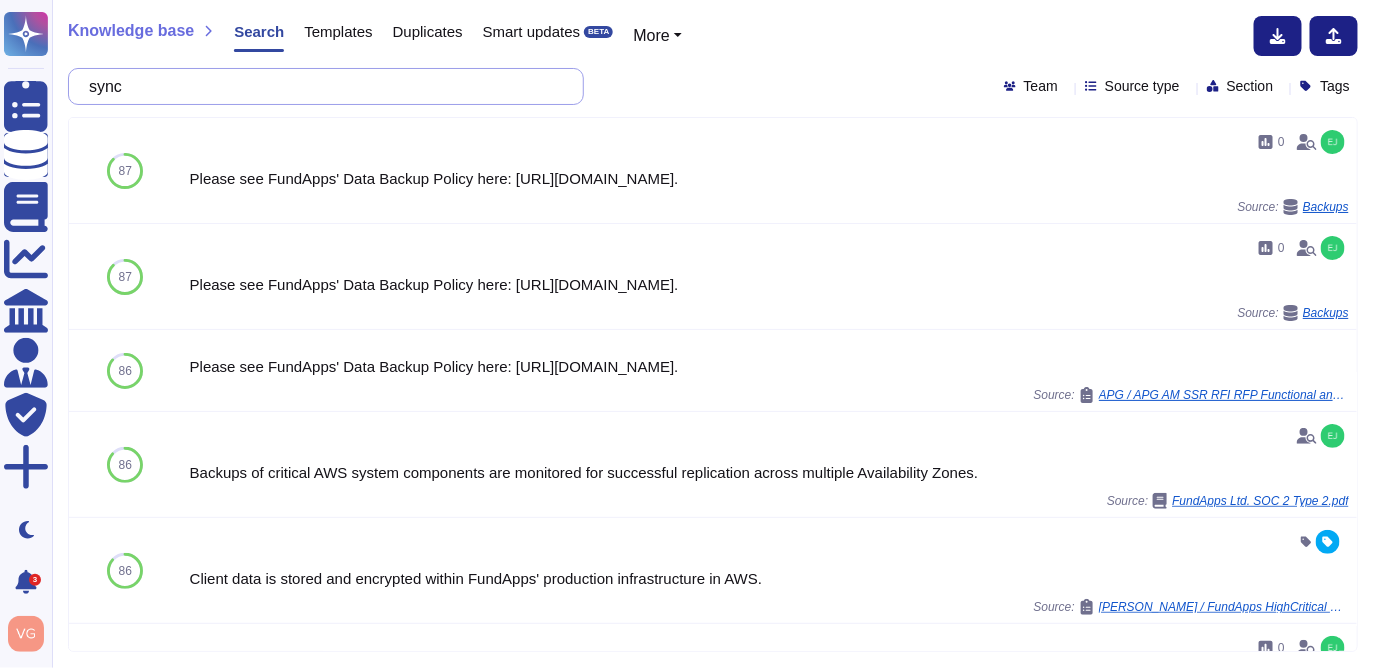 click on "sync" at bounding box center (321, 86) 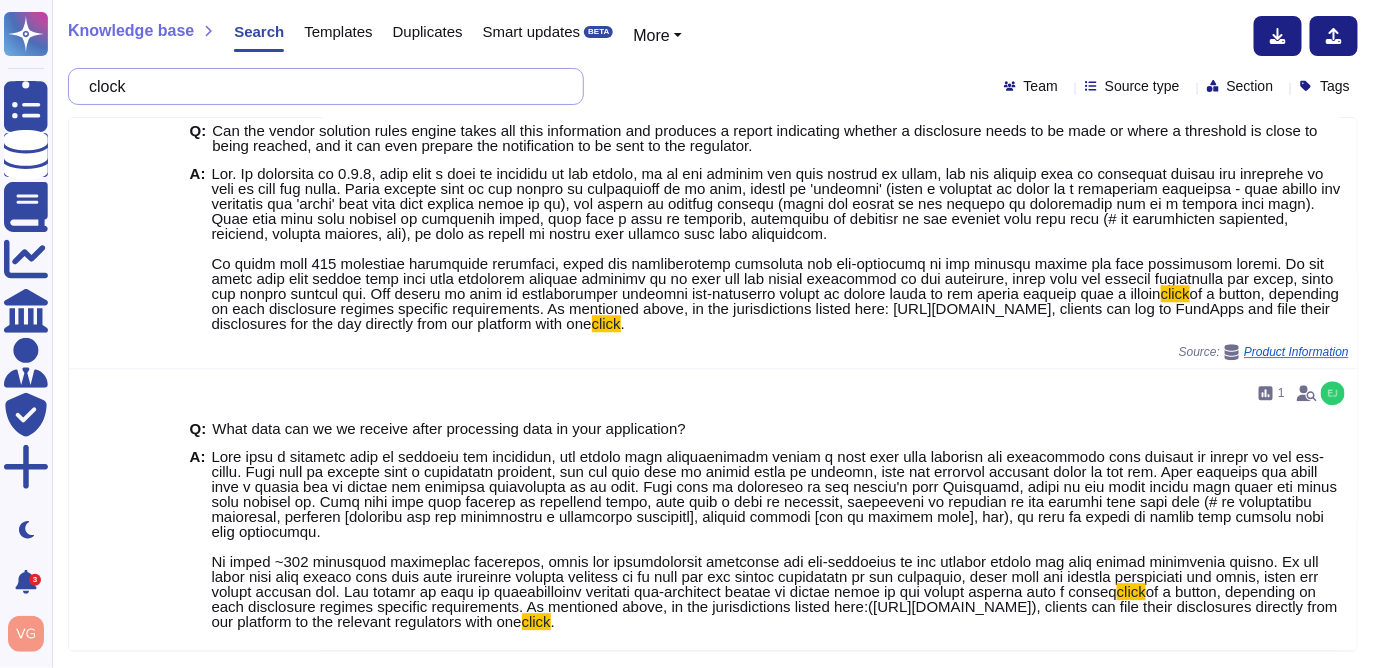 scroll, scrollTop: 0, scrollLeft: 0, axis: both 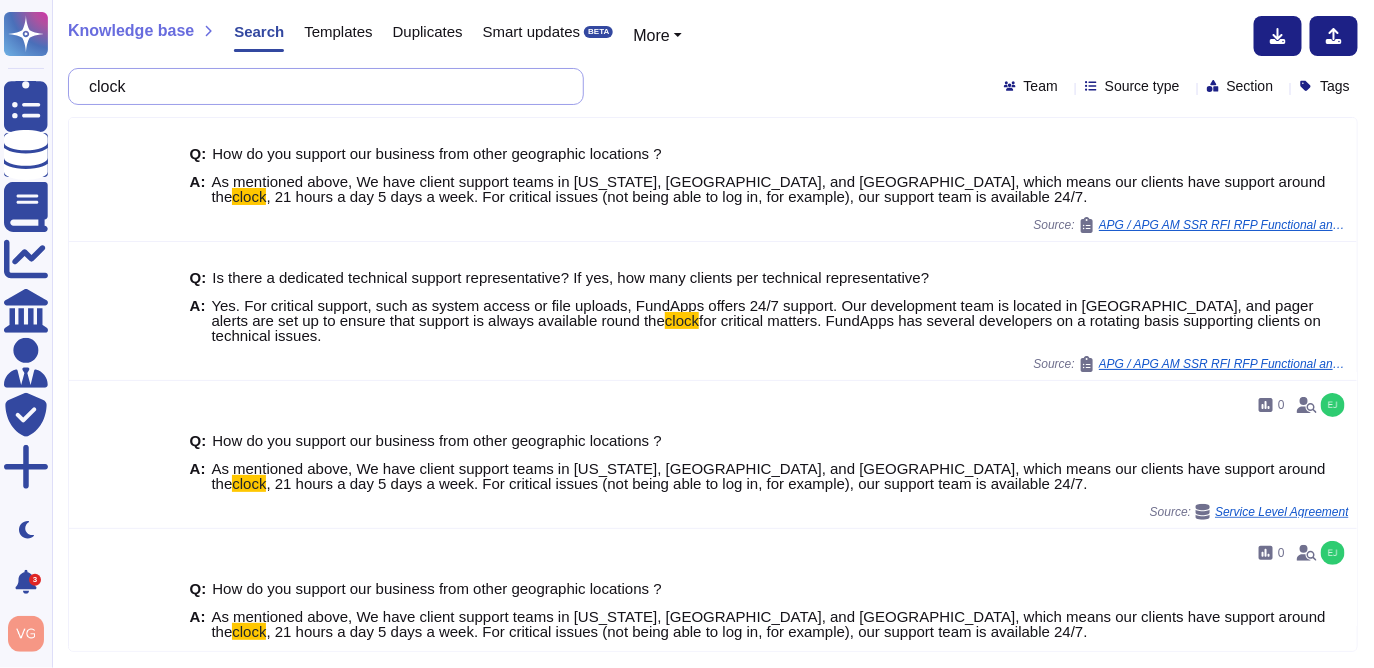 click on "clock" at bounding box center [321, 86] 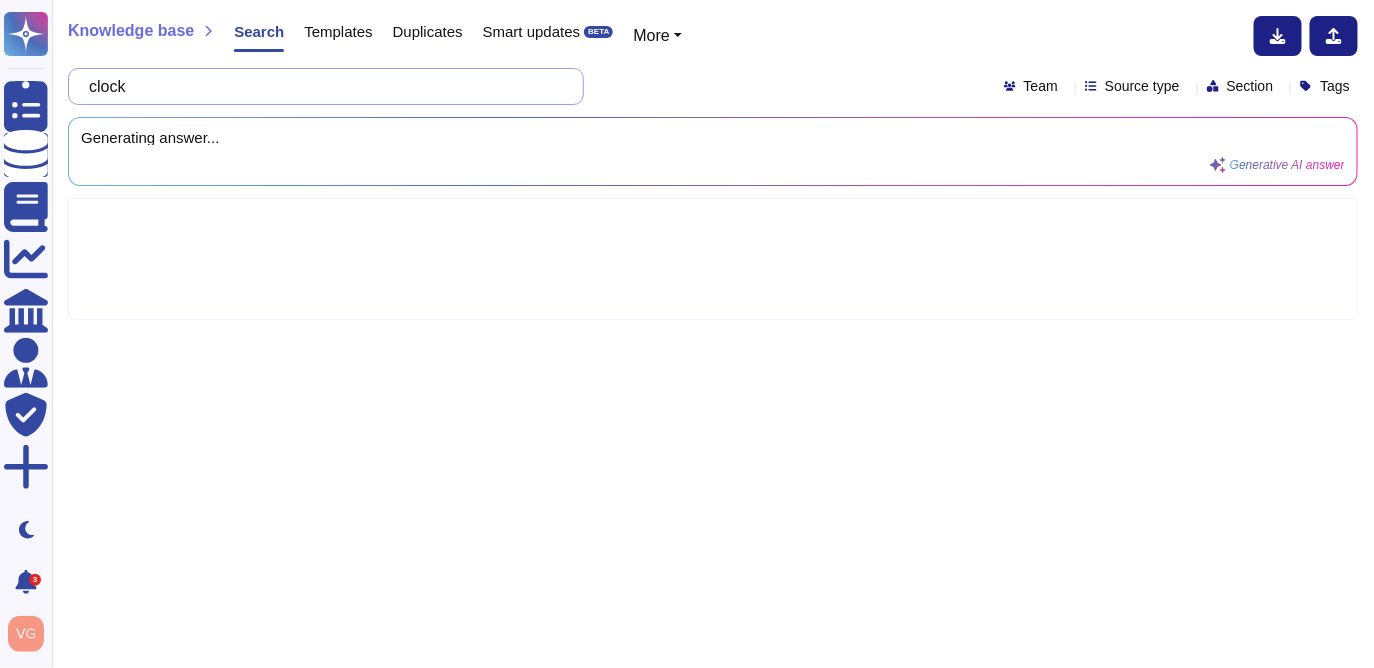 type on "a" 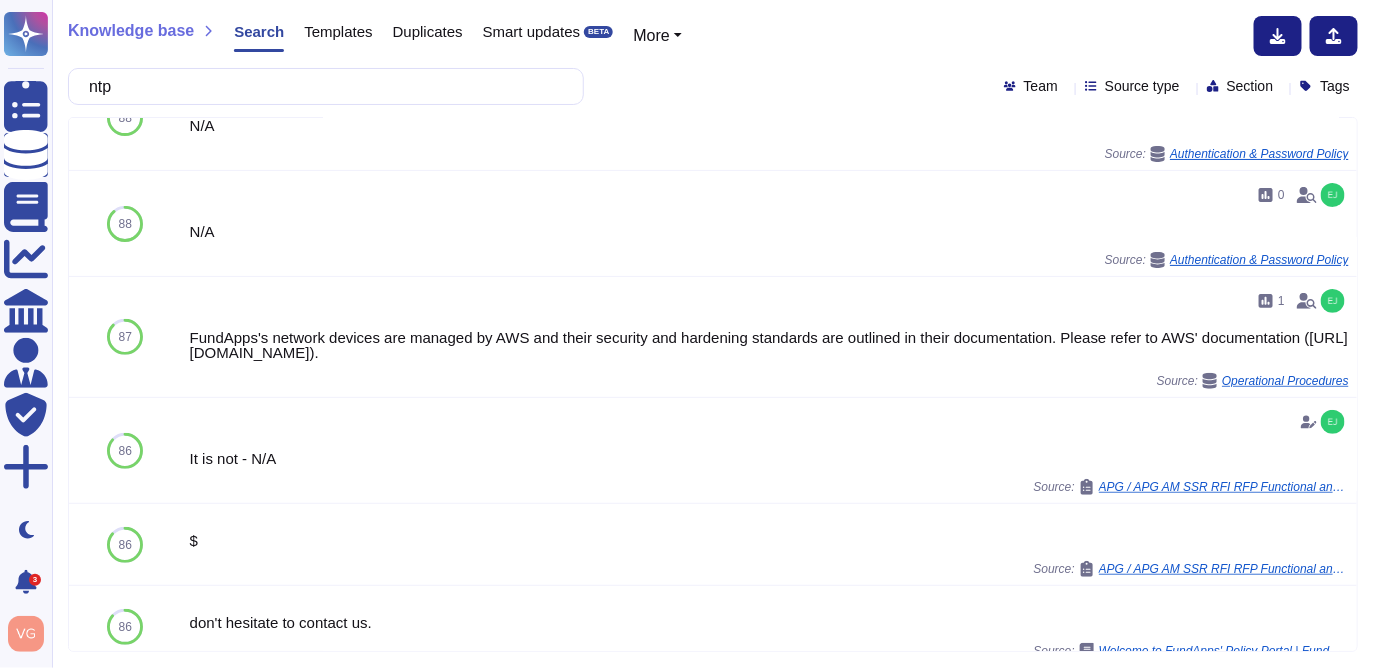 scroll, scrollTop: 0, scrollLeft: 0, axis: both 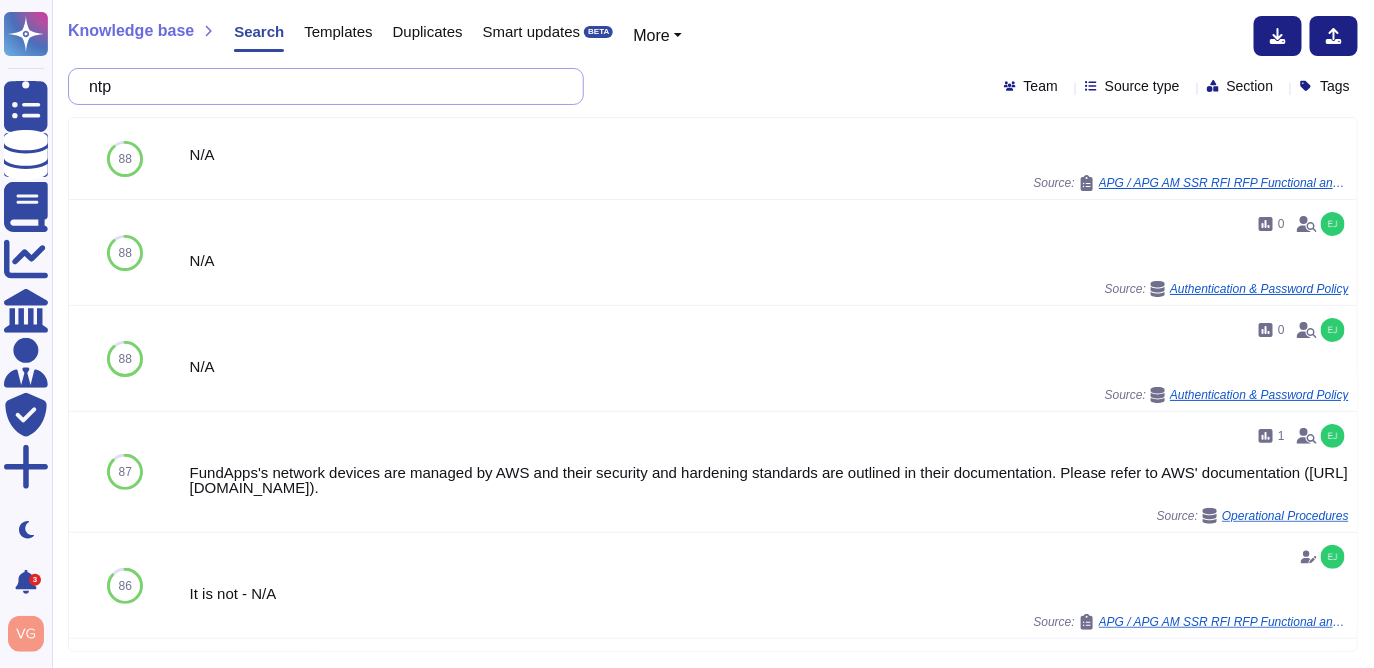 click on "ntp" at bounding box center (321, 86) 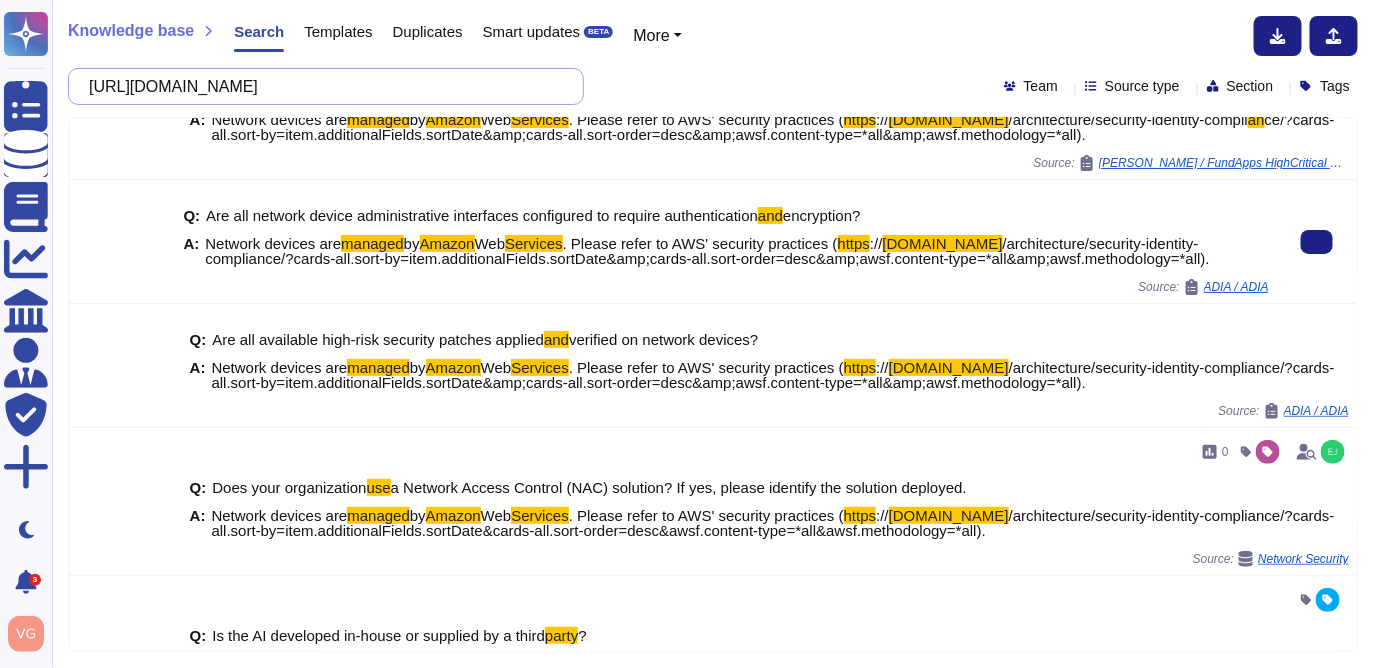 scroll, scrollTop: 0, scrollLeft: 0, axis: both 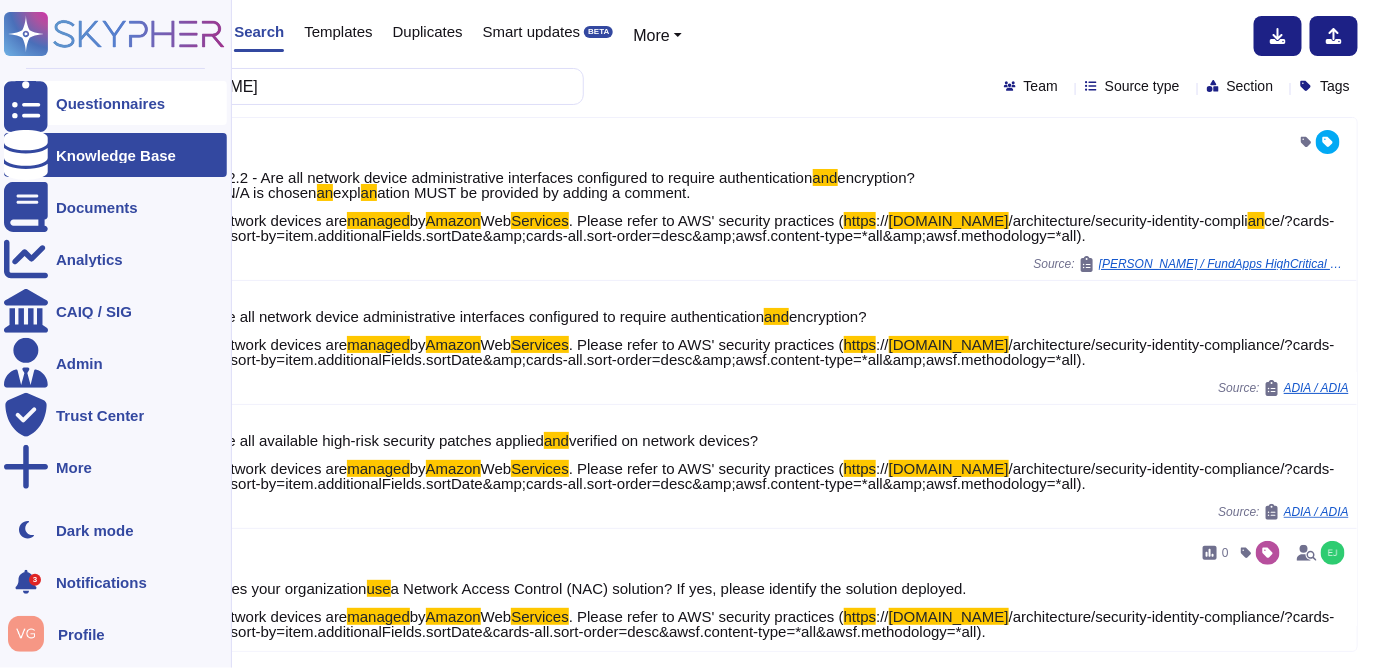 type on "[URL][DOMAIN_NAME]" 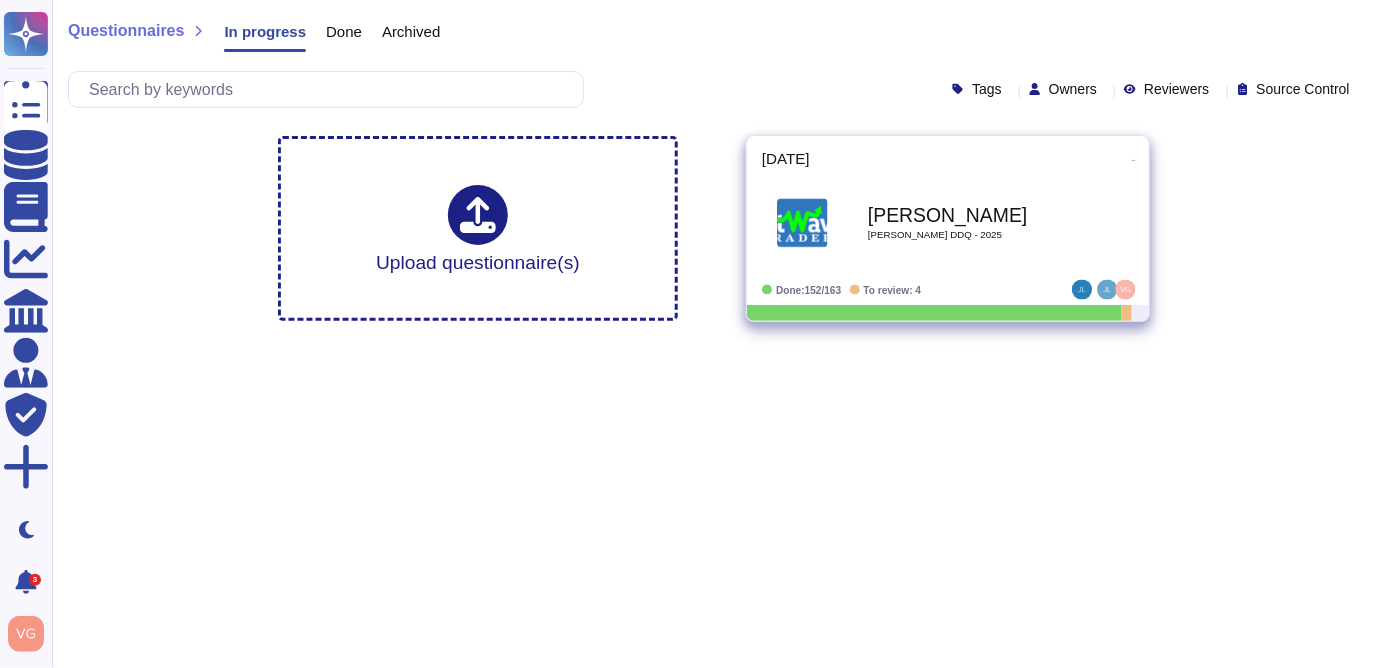click at bounding box center (802, 223) 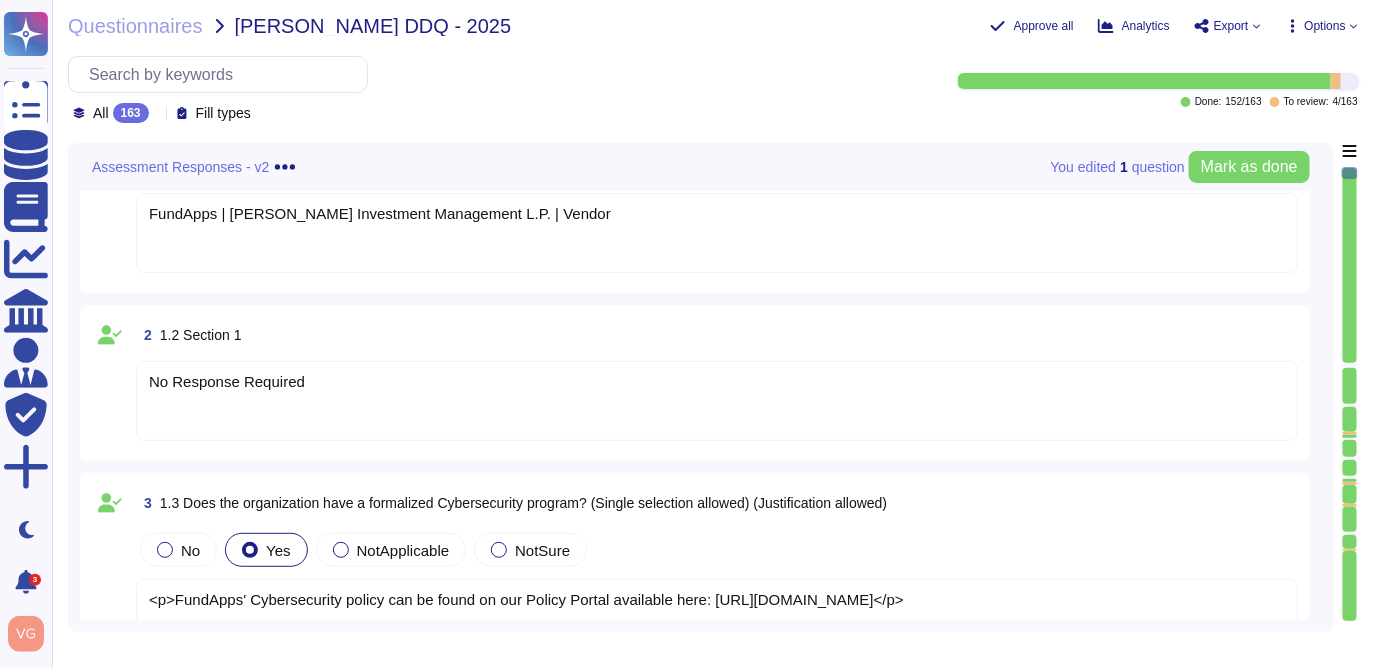 scroll, scrollTop: 57, scrollLeft: 0, axis: vertical 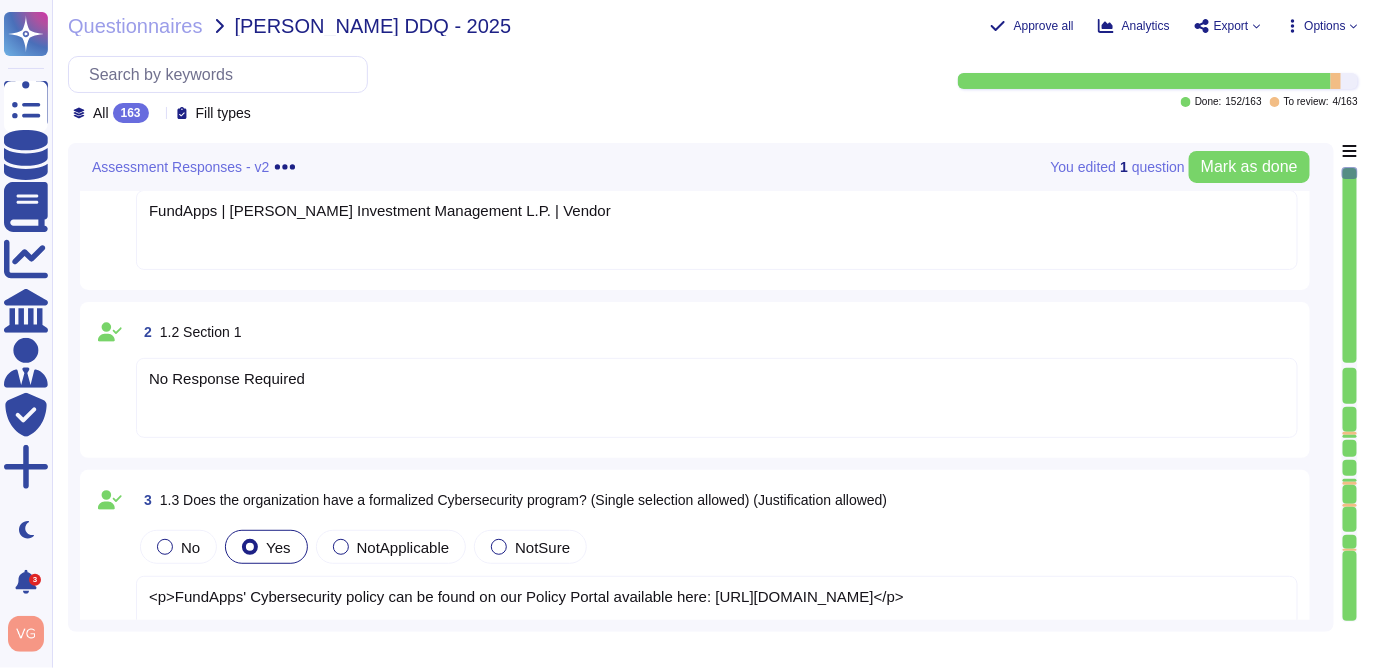 click at bounding box center (1350, 433) 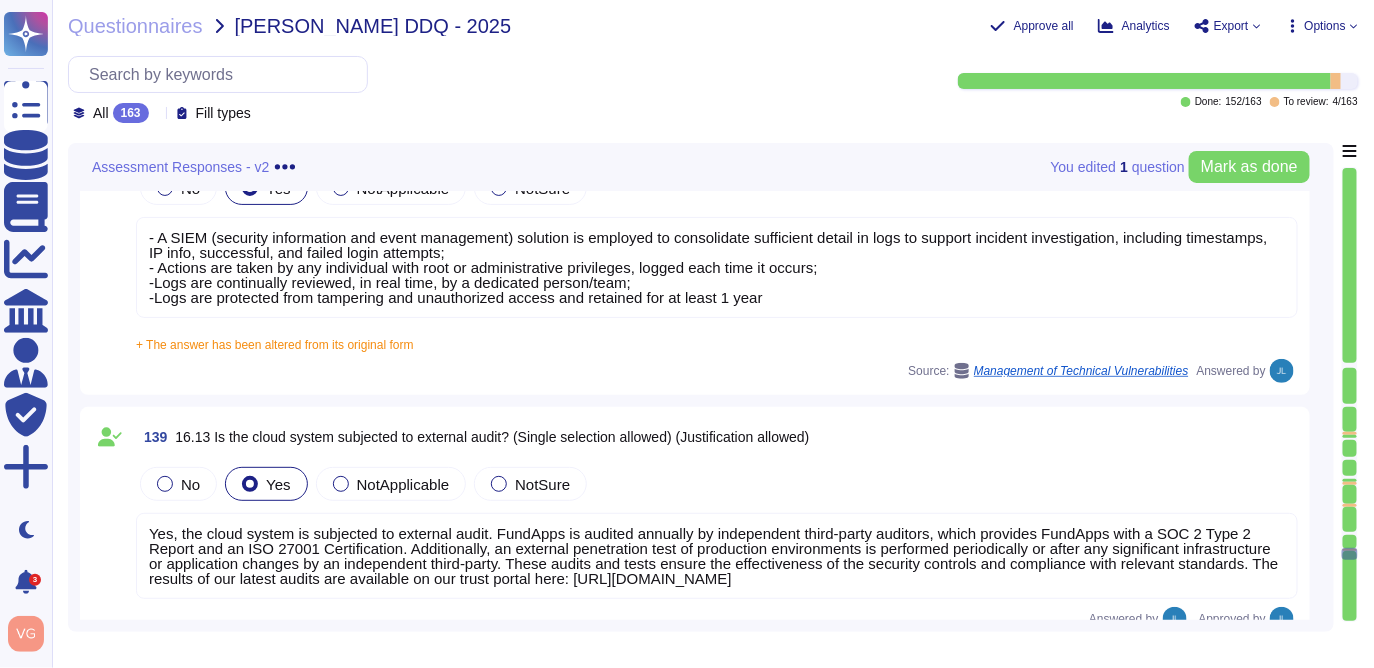 scroll, scrollTop: 30589, scrollLeft: 0, axis: vertical 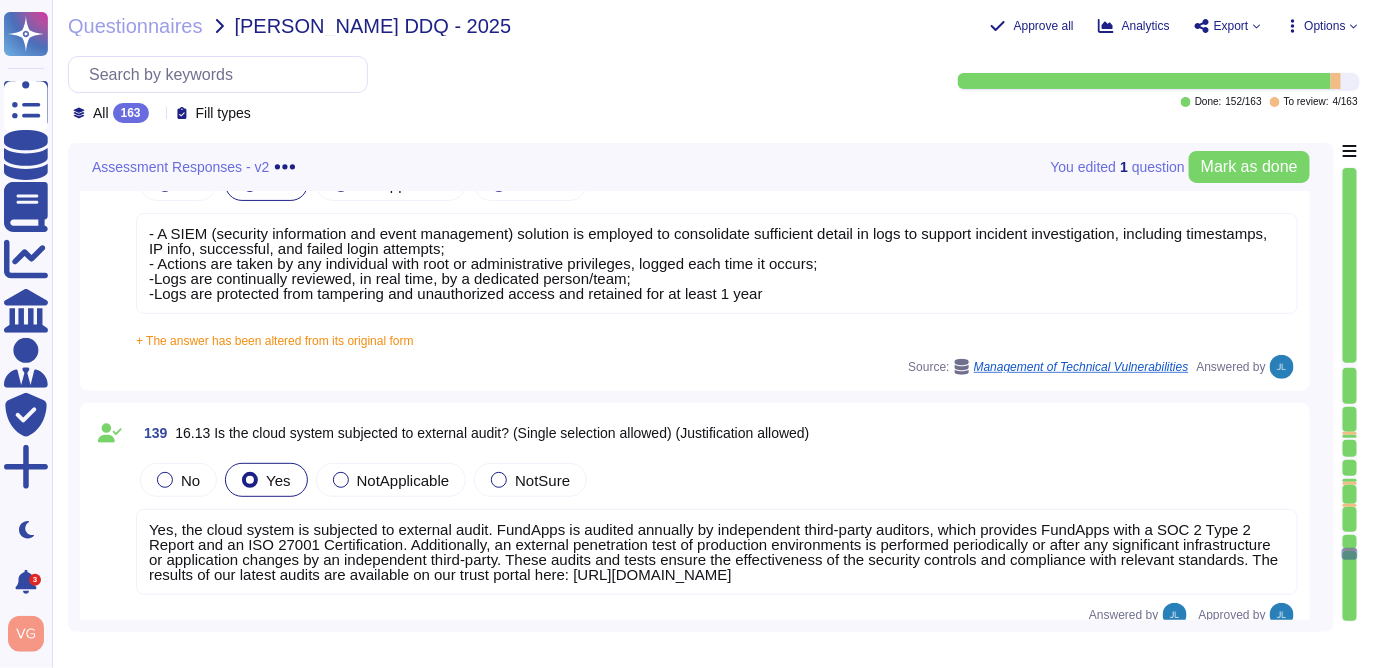 click at bounding box center (1158, 81) 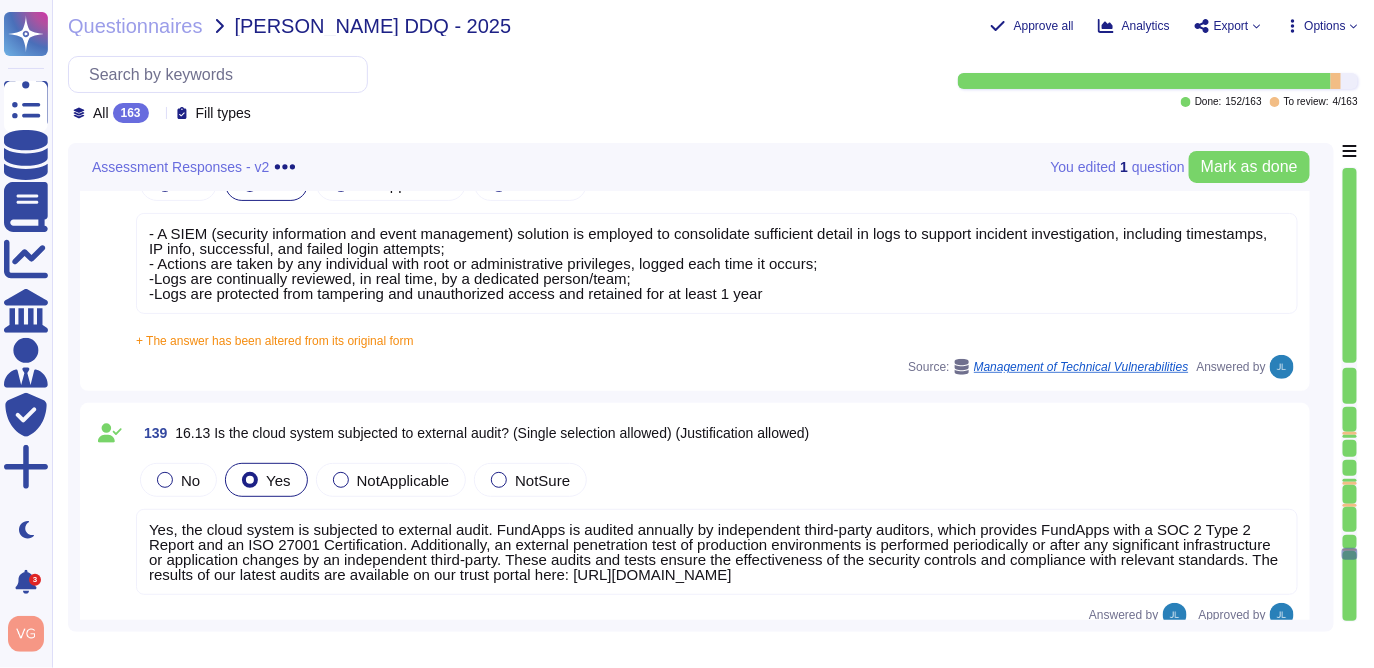 click on "163" at bounding box center [131, 113] 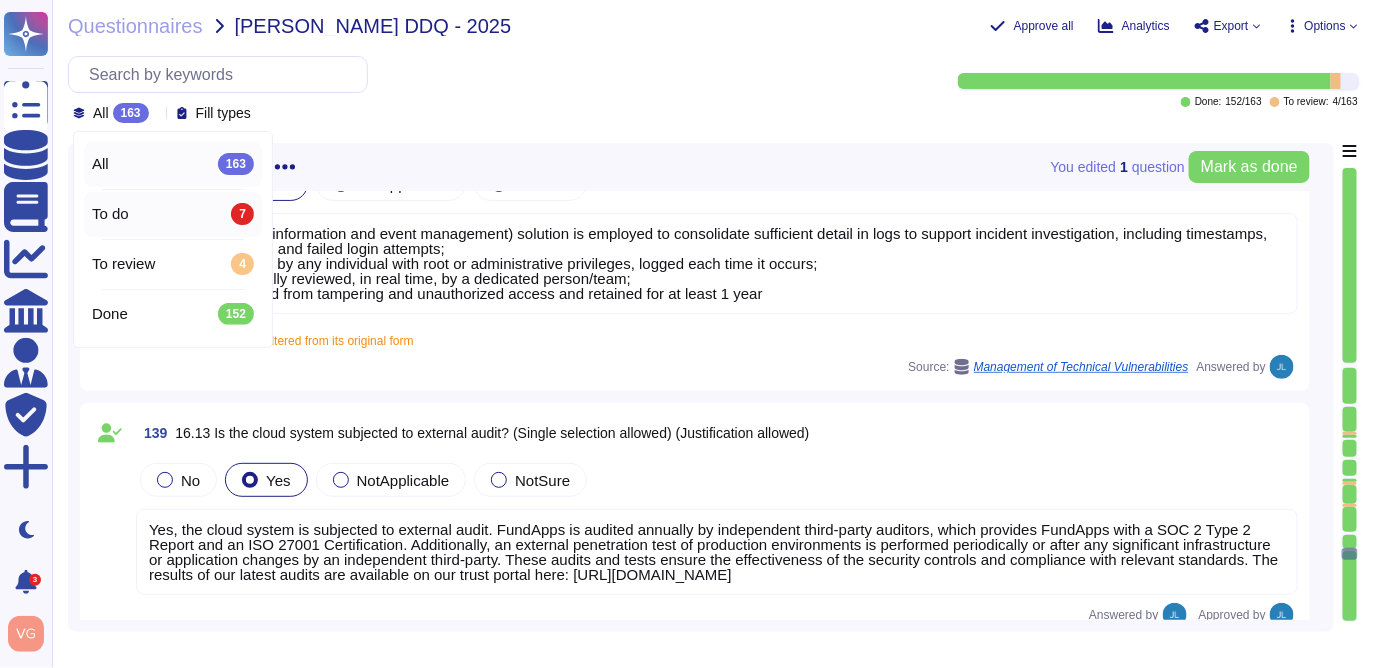 click on "To do 7" at bounding box center (173, 214) 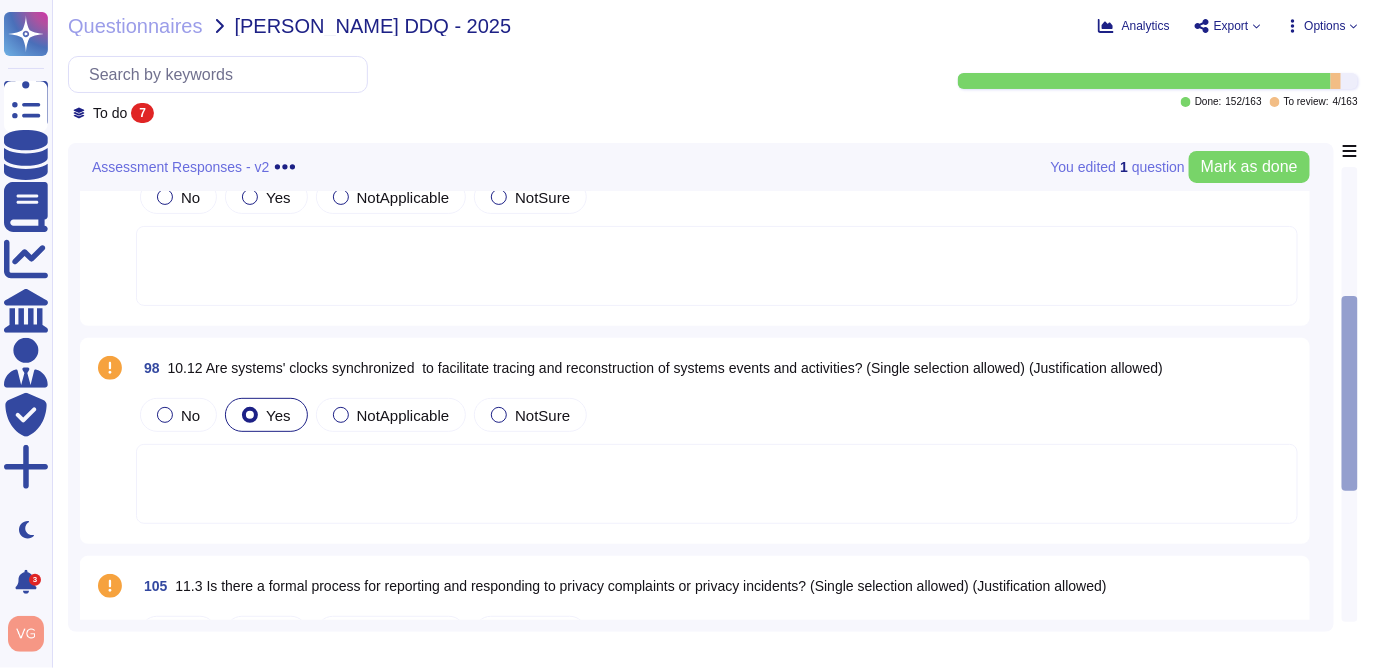 scroll, scrollTop: 508, scrollLeft: 0, axis: vertical 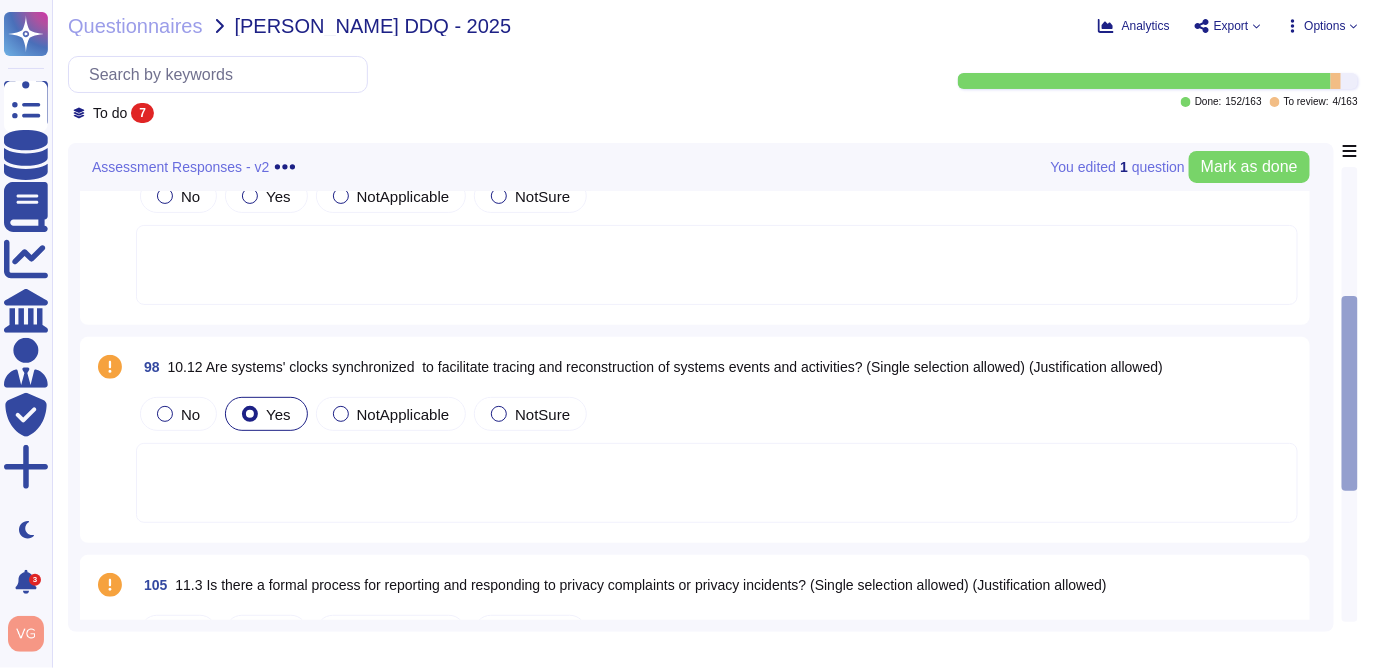 click at bounding box center [717, 483] 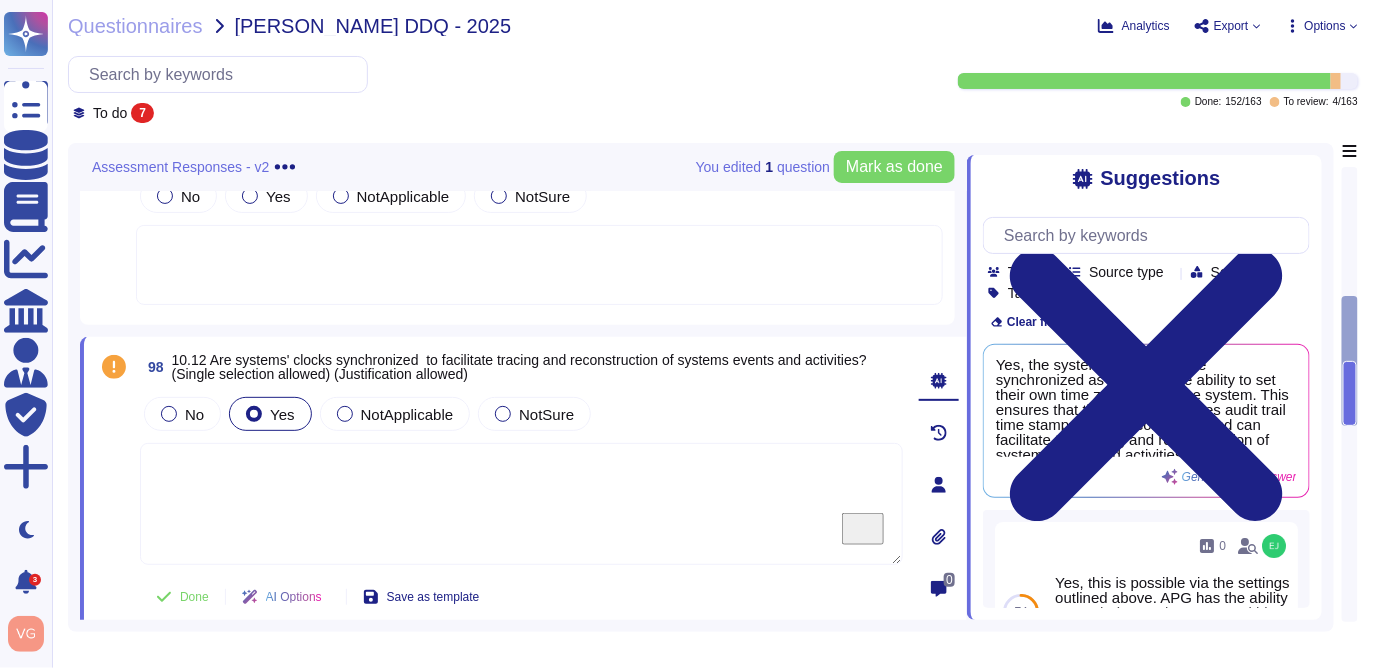 click on "10.12 Are systems' clocks synchronized  to facilitate tracing and reconstruction of systems events and activities? (Single selection allowed) (Justification allowed)" at bounding box center [538, 367] 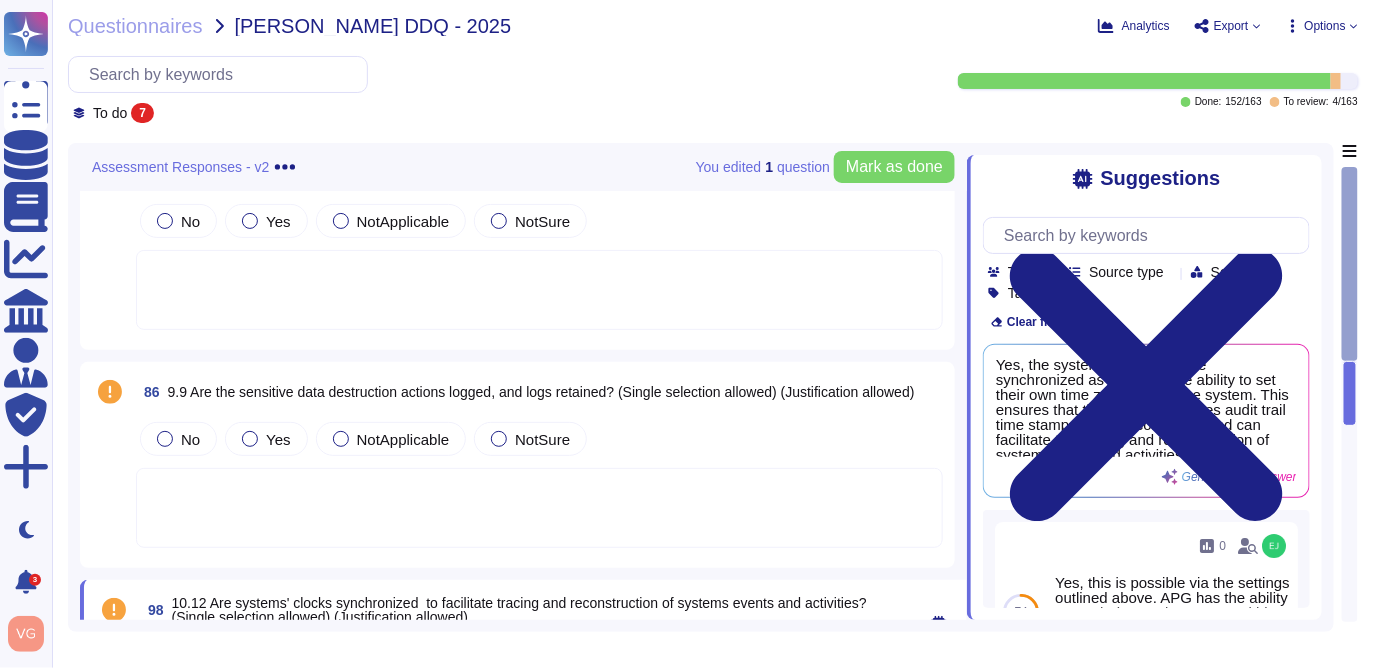 scroll, scrollTop: 200, scrollLeft: 0, axis: vertical 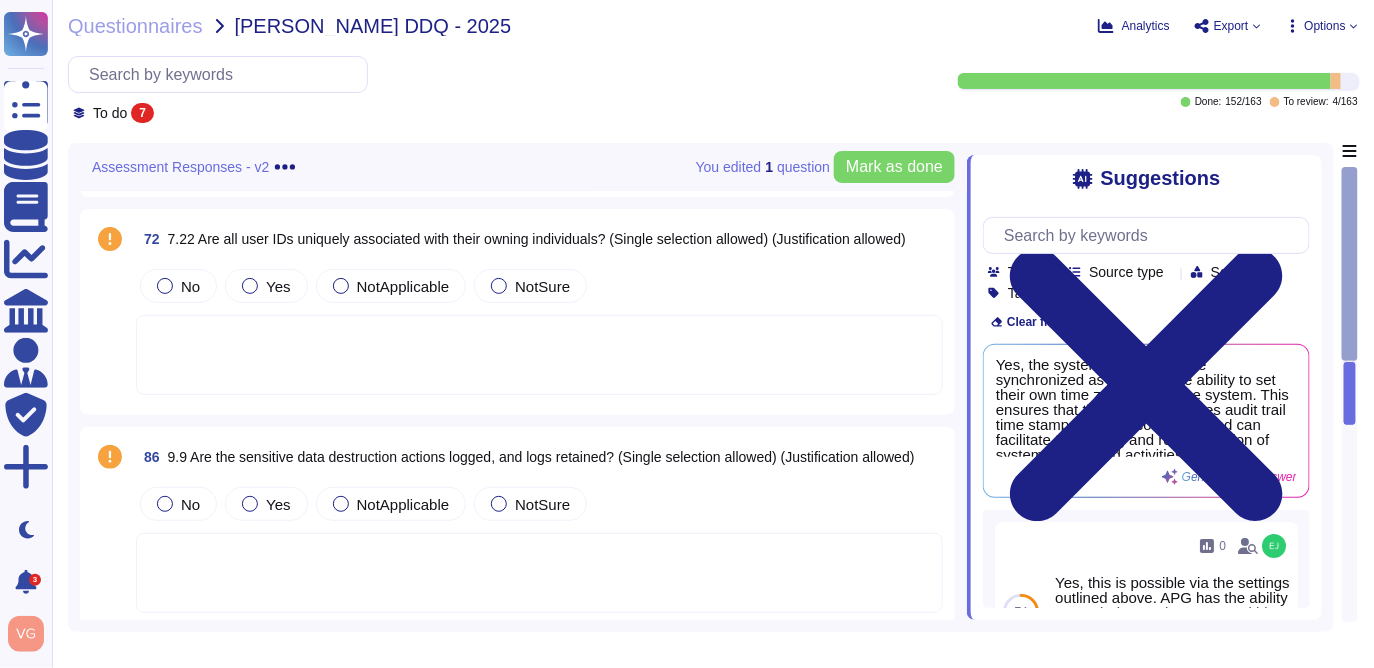 click at bounding box center [539, 573] 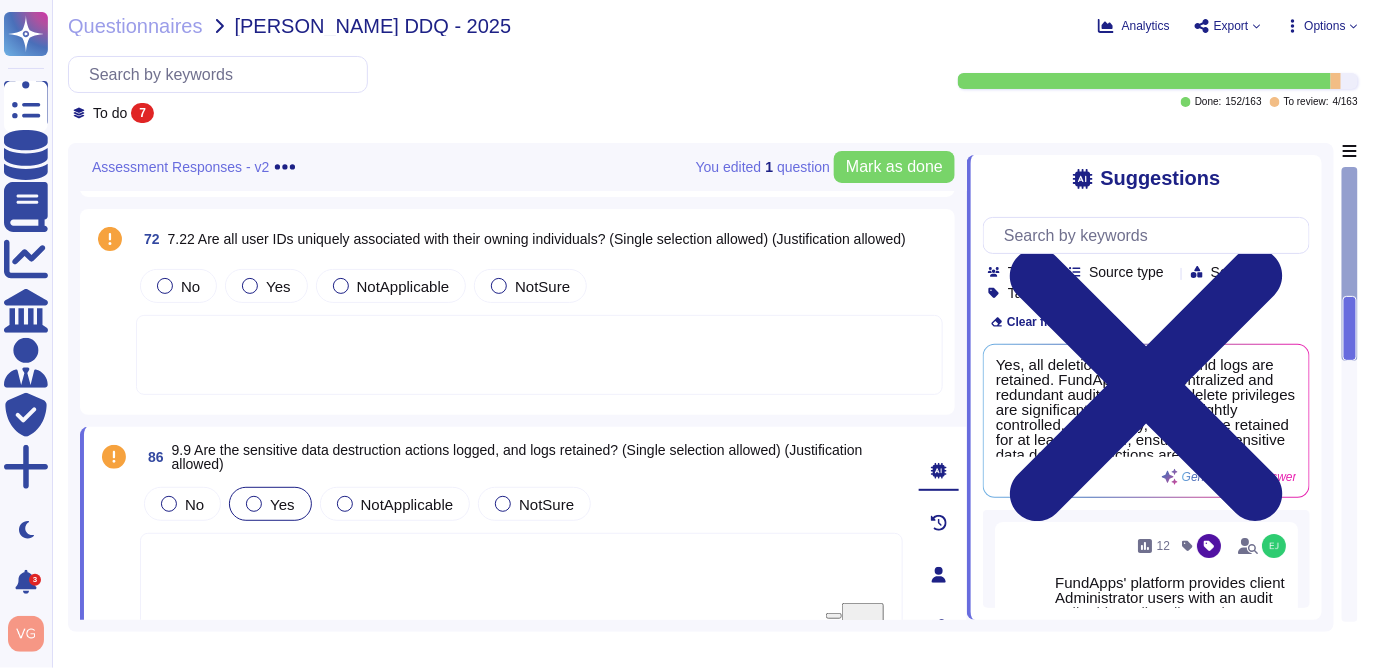 click on "Yes" at bounding box center [282, 504] 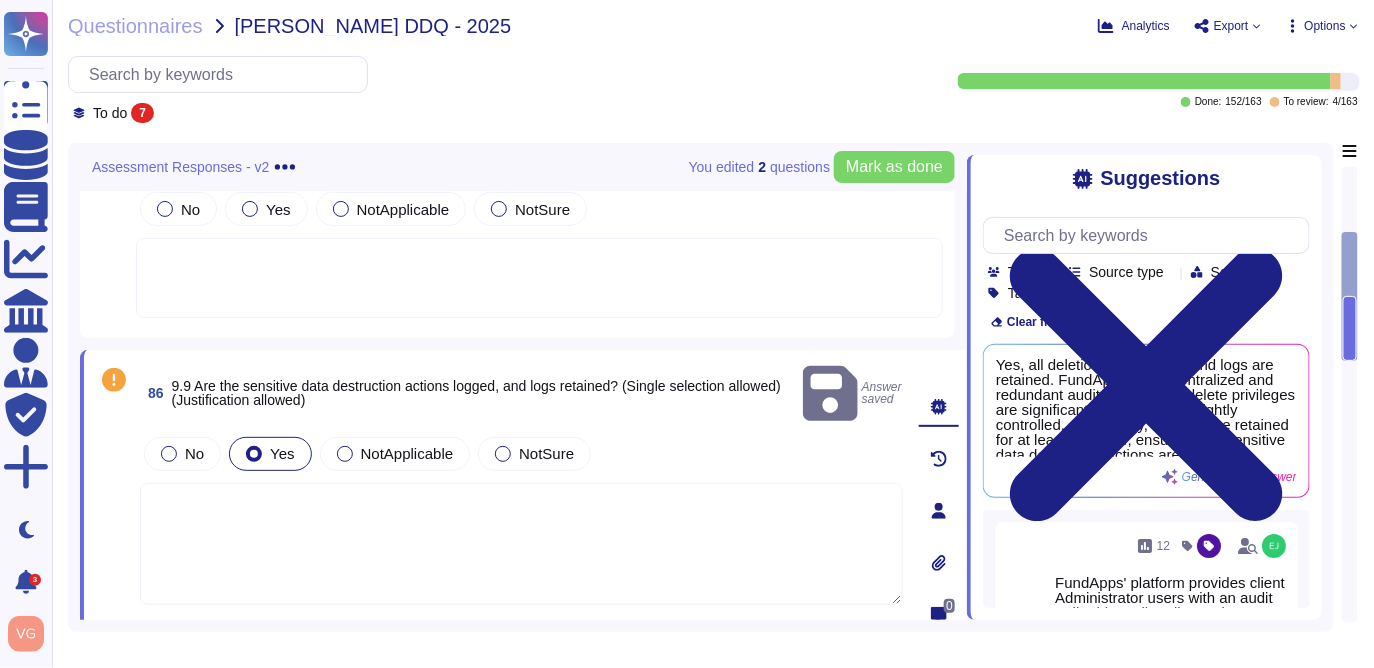 scroll, scrollTop: 284, scrollLeft: 0, axis: vertical 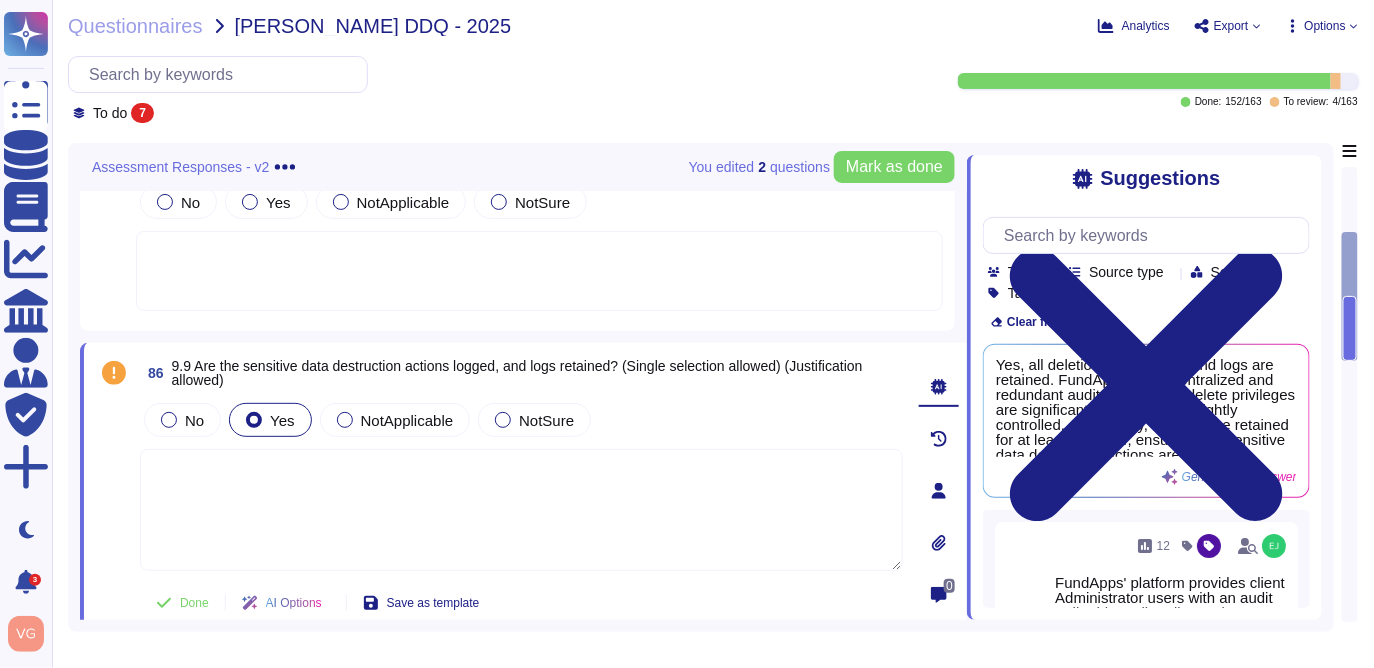 click at bounding box center (521, 510) 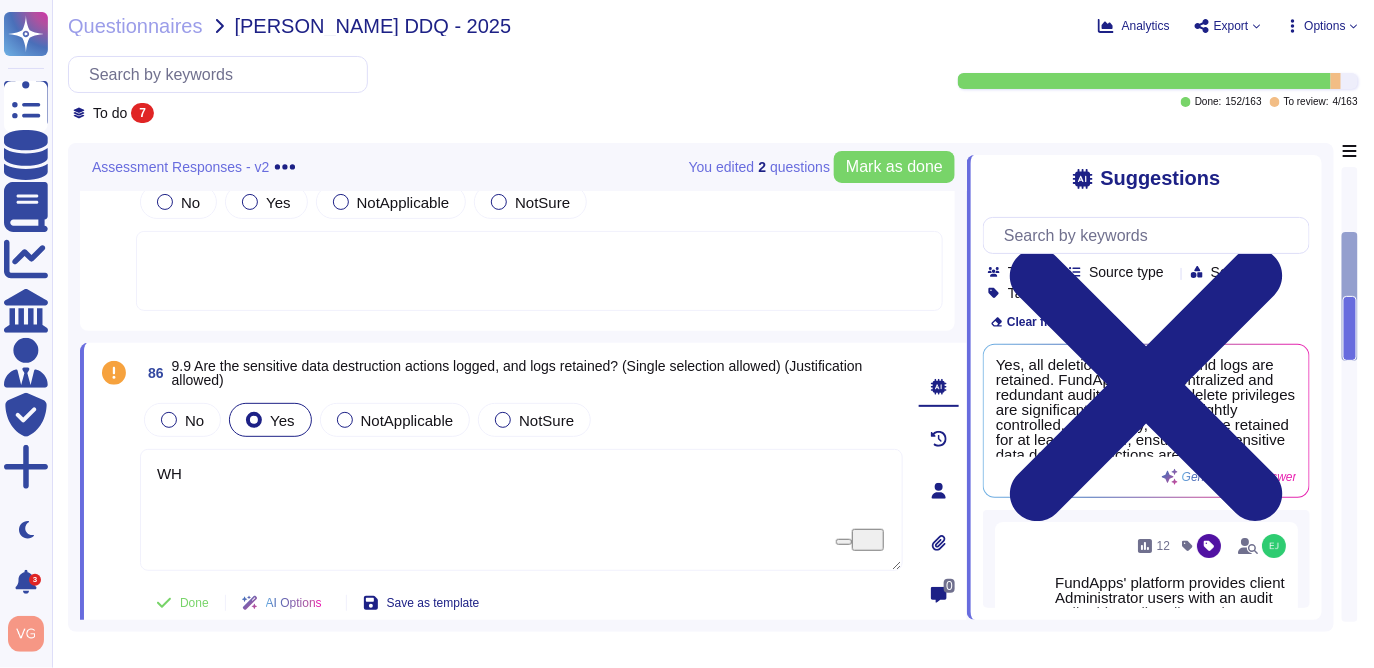 type on "W" 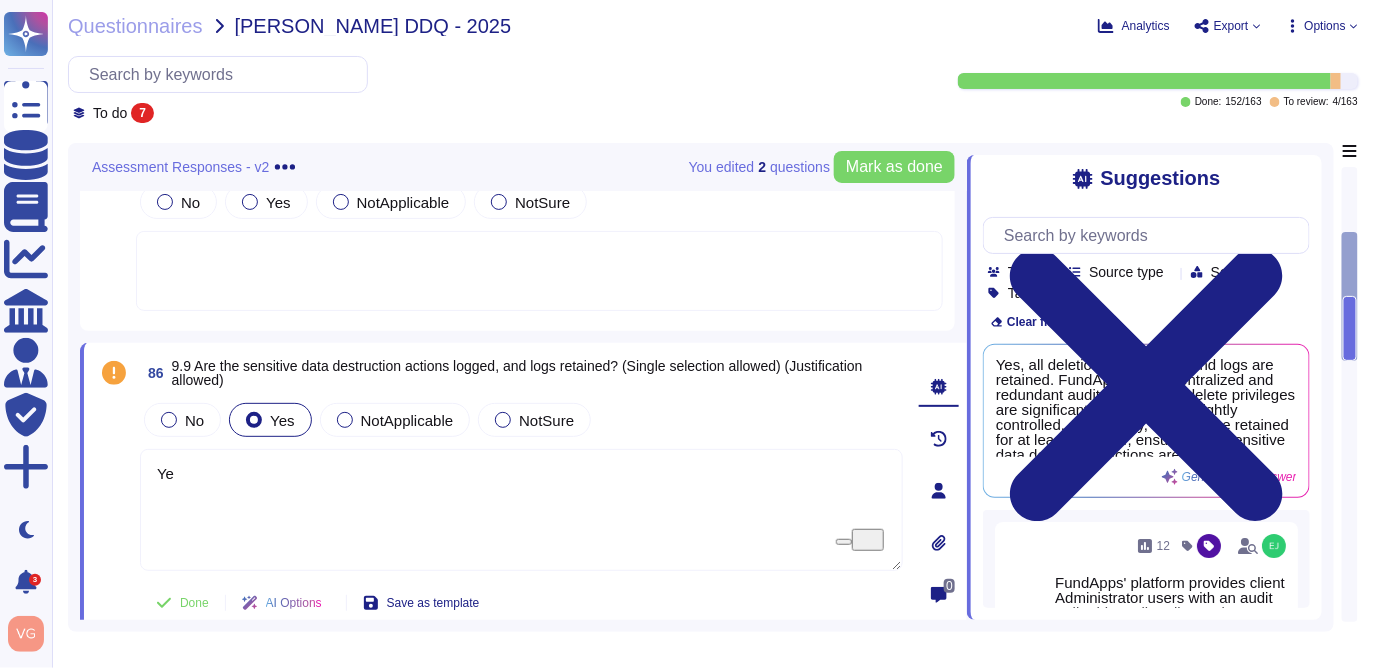 type on "Y" 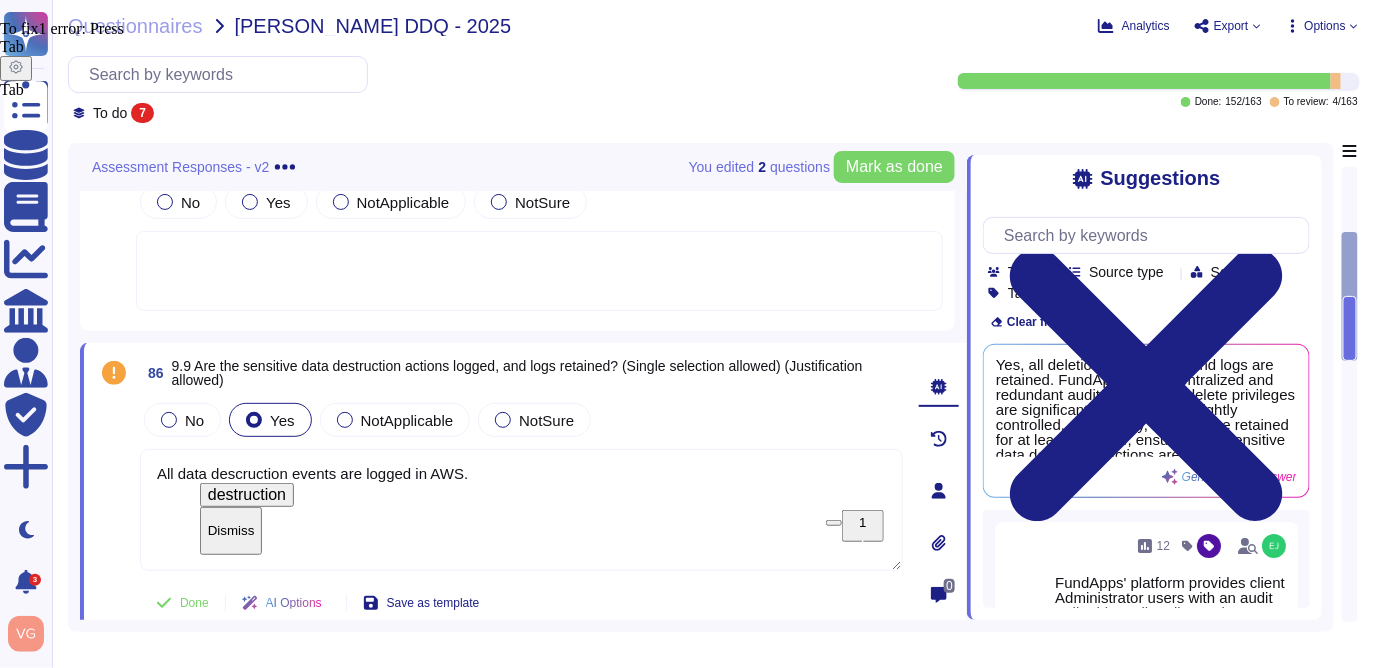 click on "destruction" 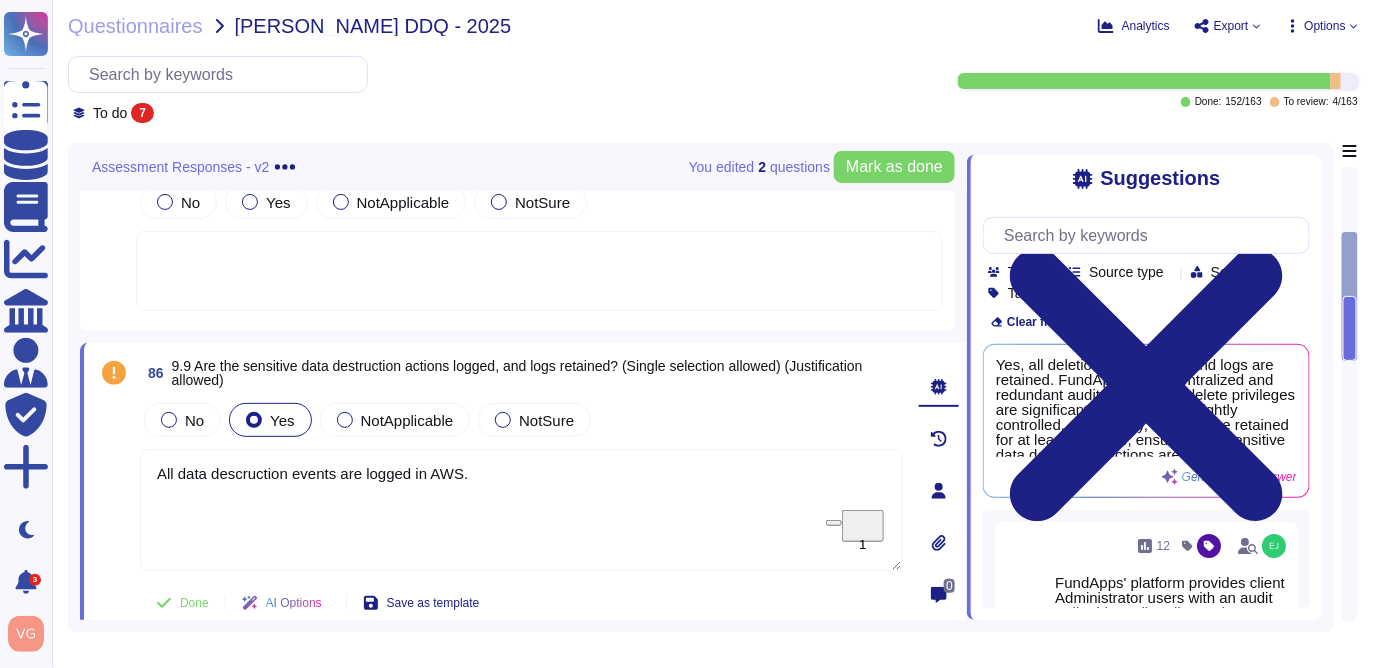 drag, startPoint x: 480, startPoint y: 472, endPoint x: 439, endPoint y: 469, distance: 41.109608 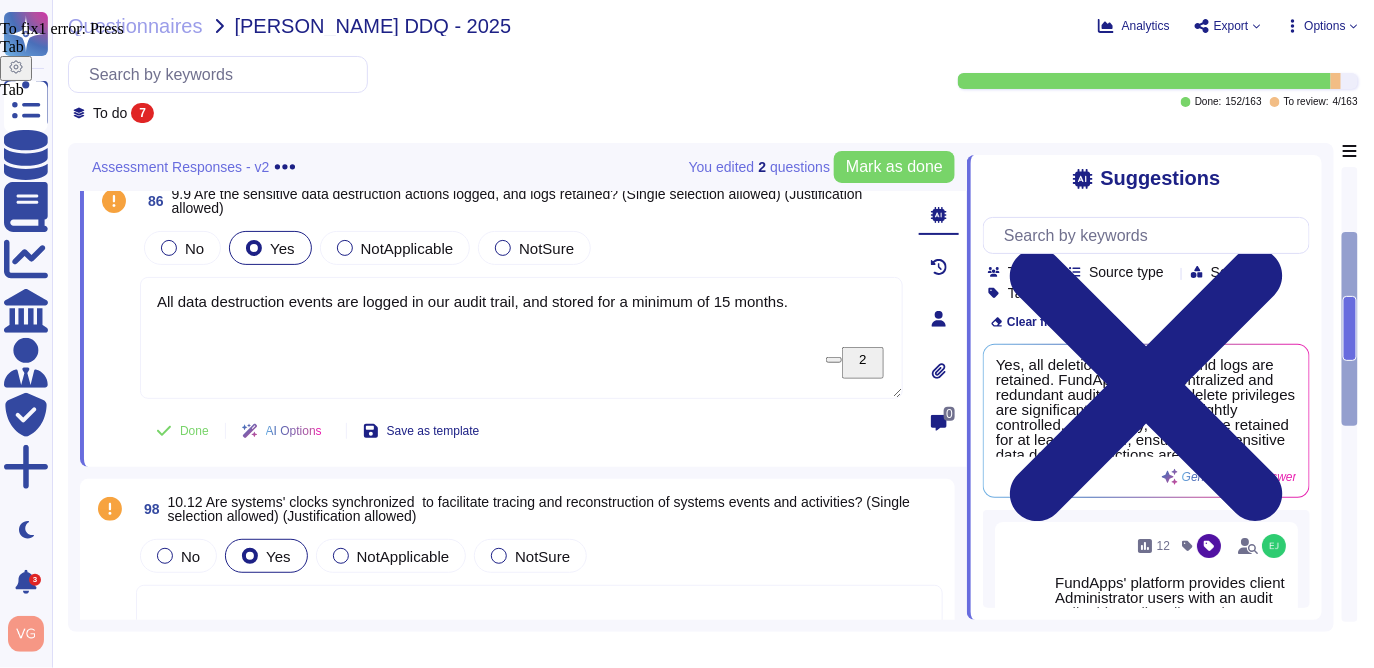 scroll, scrollTop: 506, scrollLeft: 0, axis: vertical 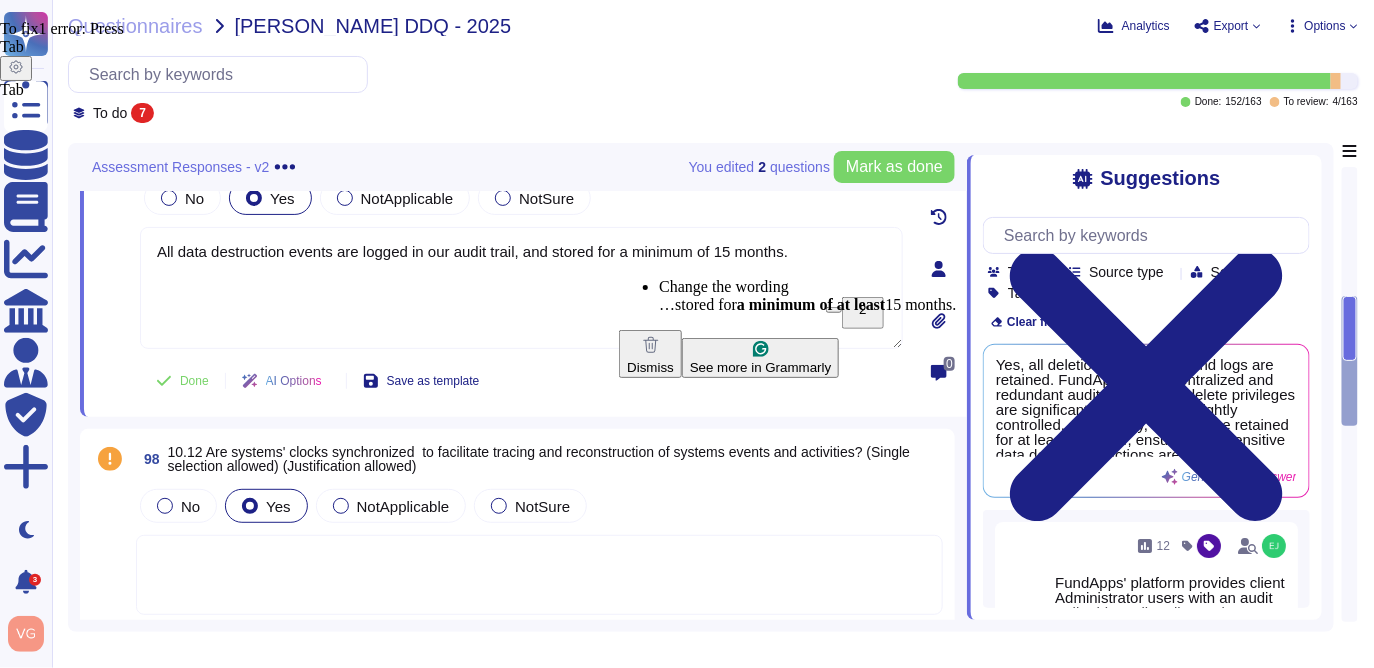 type on "All data destruction events are logged in our audit trail, and stored for at least 15 months." 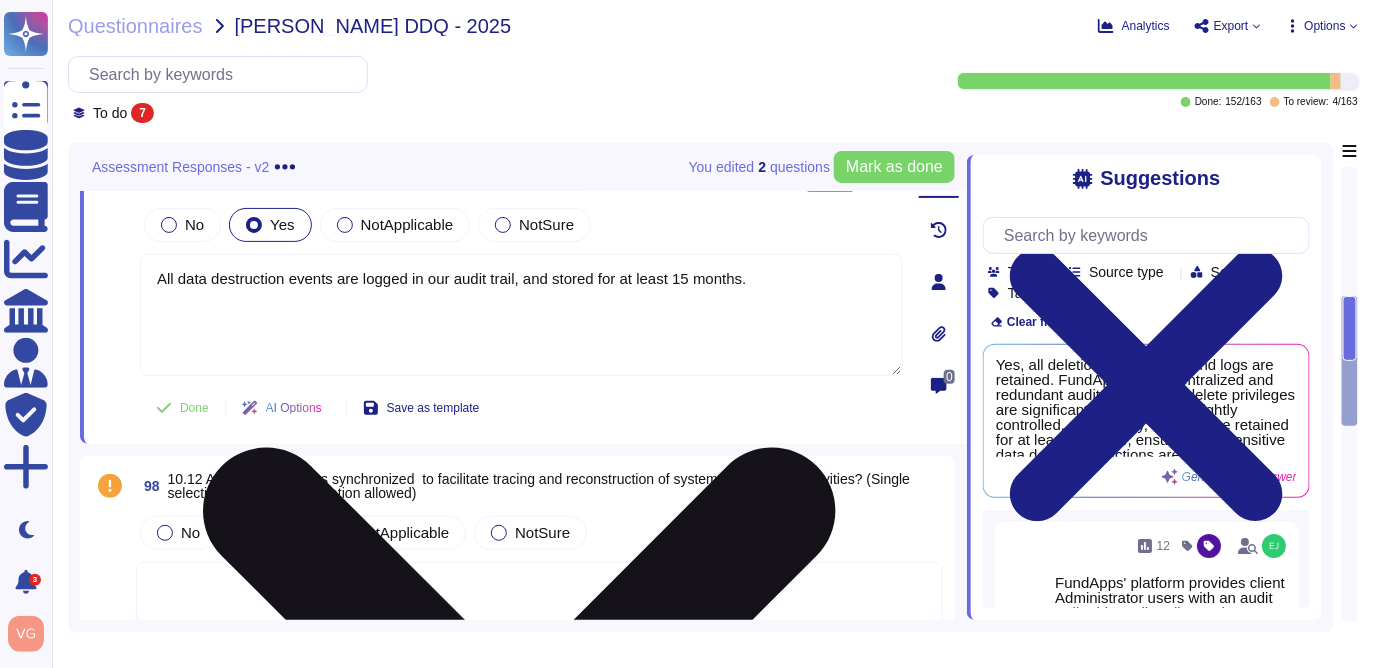 click on "All data destruction events are logged in our audit trail, and stored for at least 15 months." at bounding box center (521, 315) 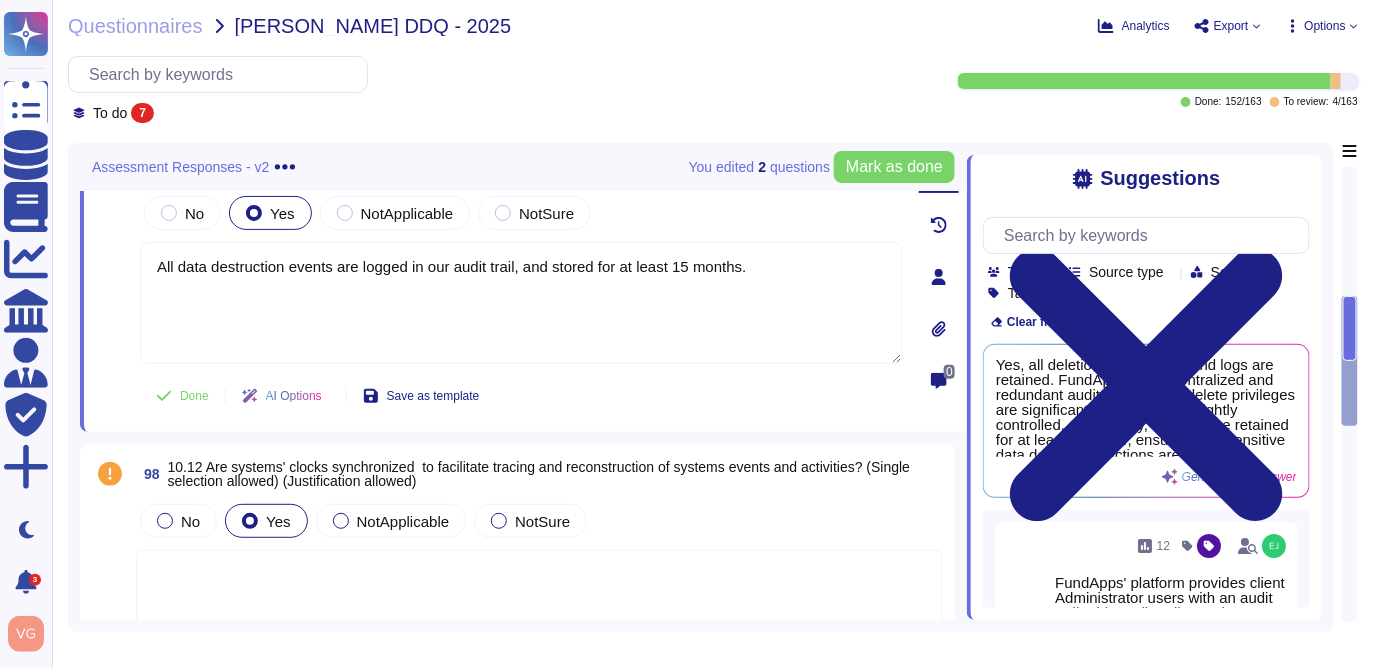 click on "Done AI Options Save as template" at bounding box center (521, 396) 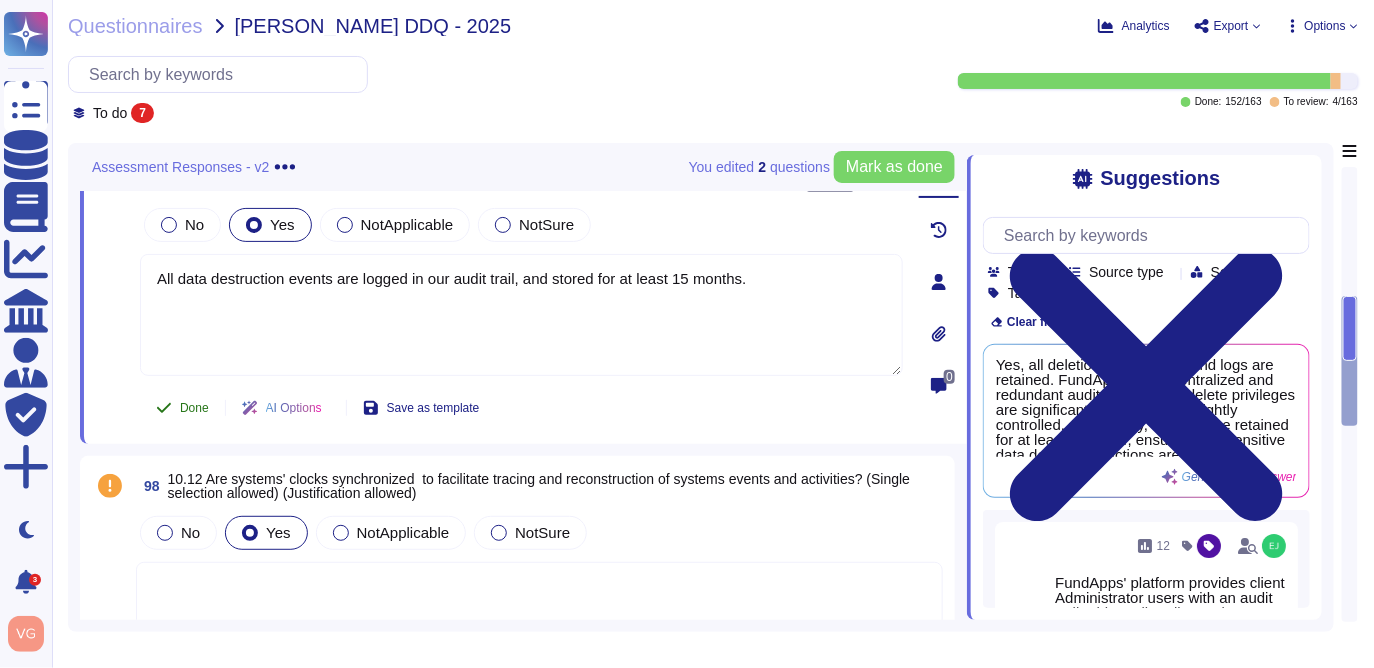 click on "Done" at bounding box center (194, 408) 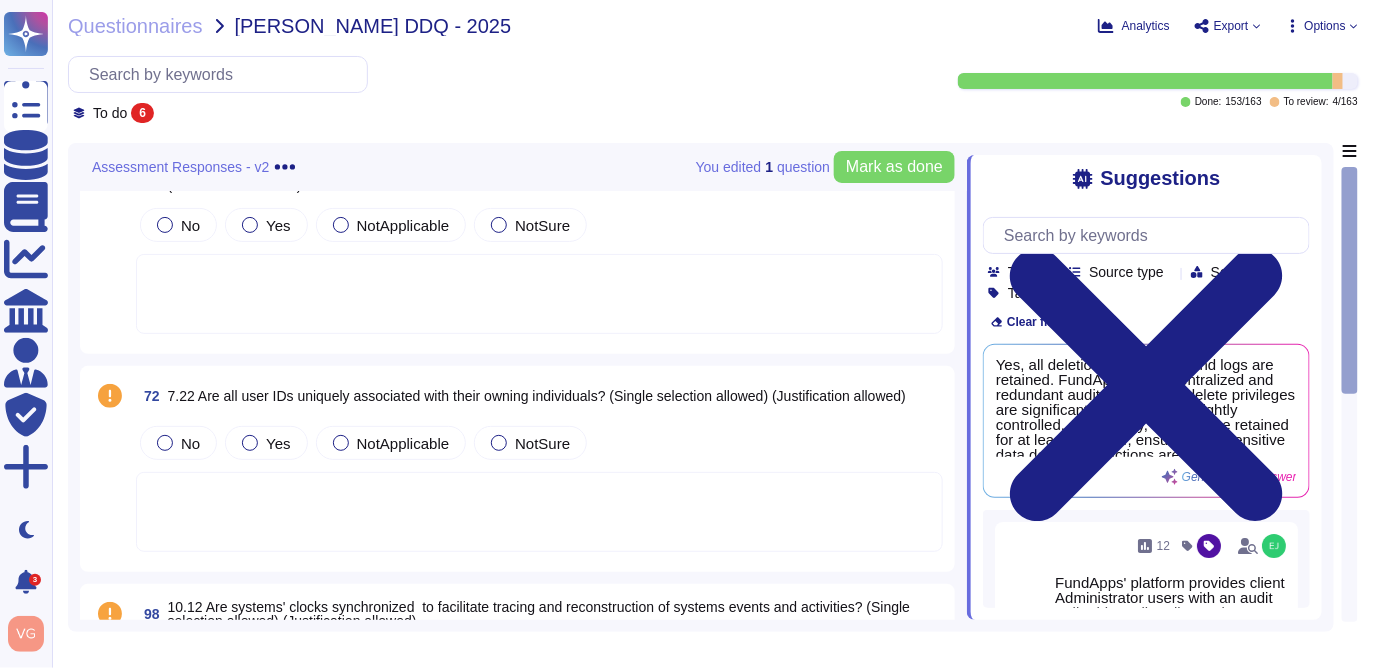 scroll, scrollTop: 0, scrollLeft: 0, axis: both 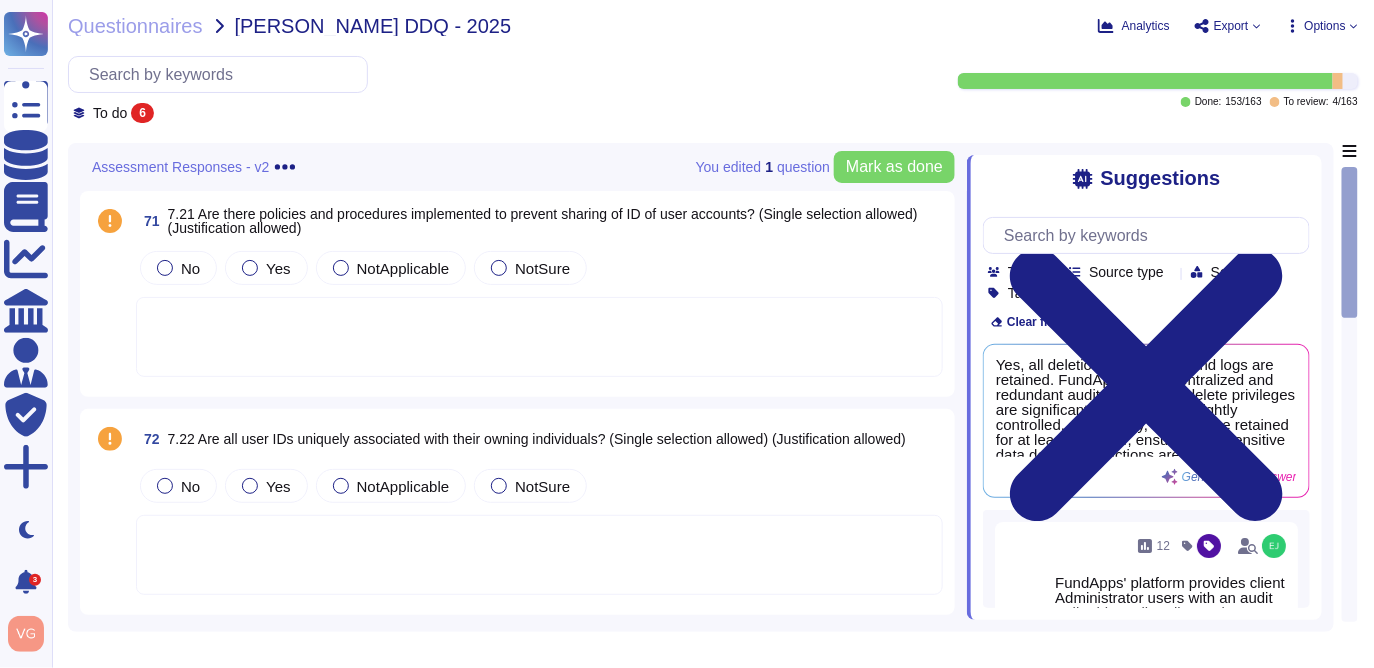 click at bounding box center [539, 337] 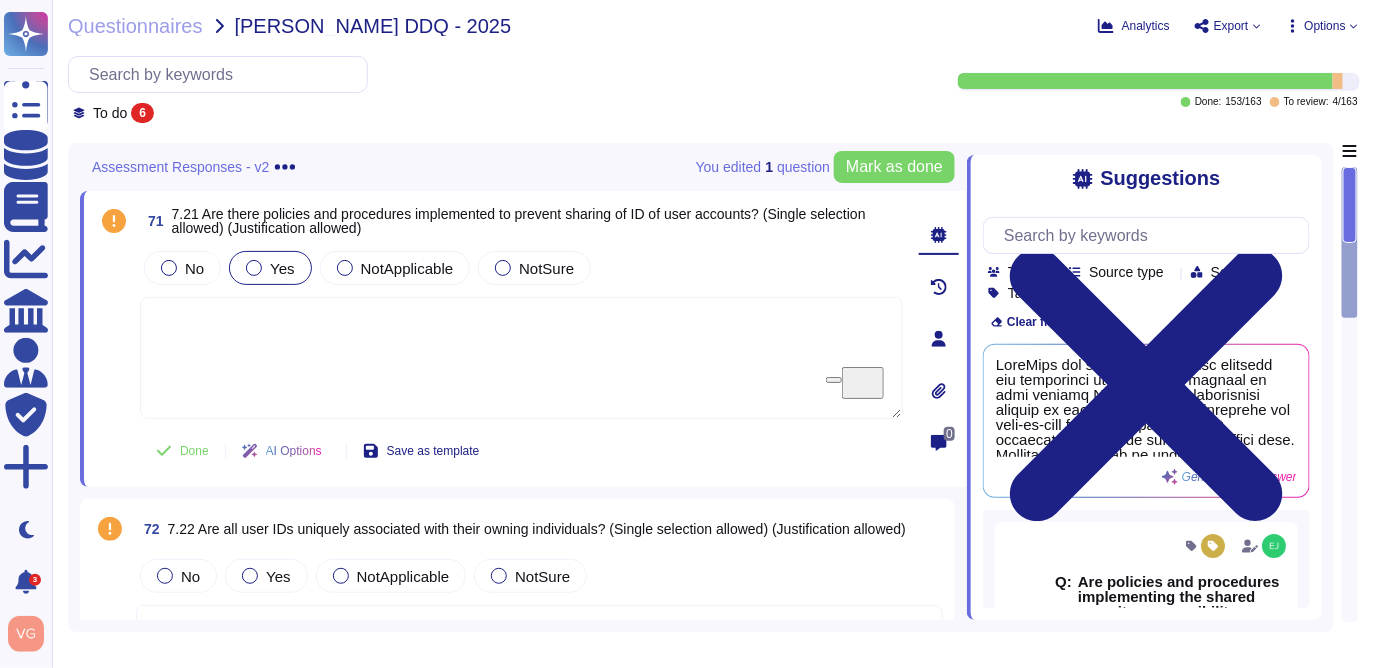 click on "Yes" at bounding box center (270, 268) 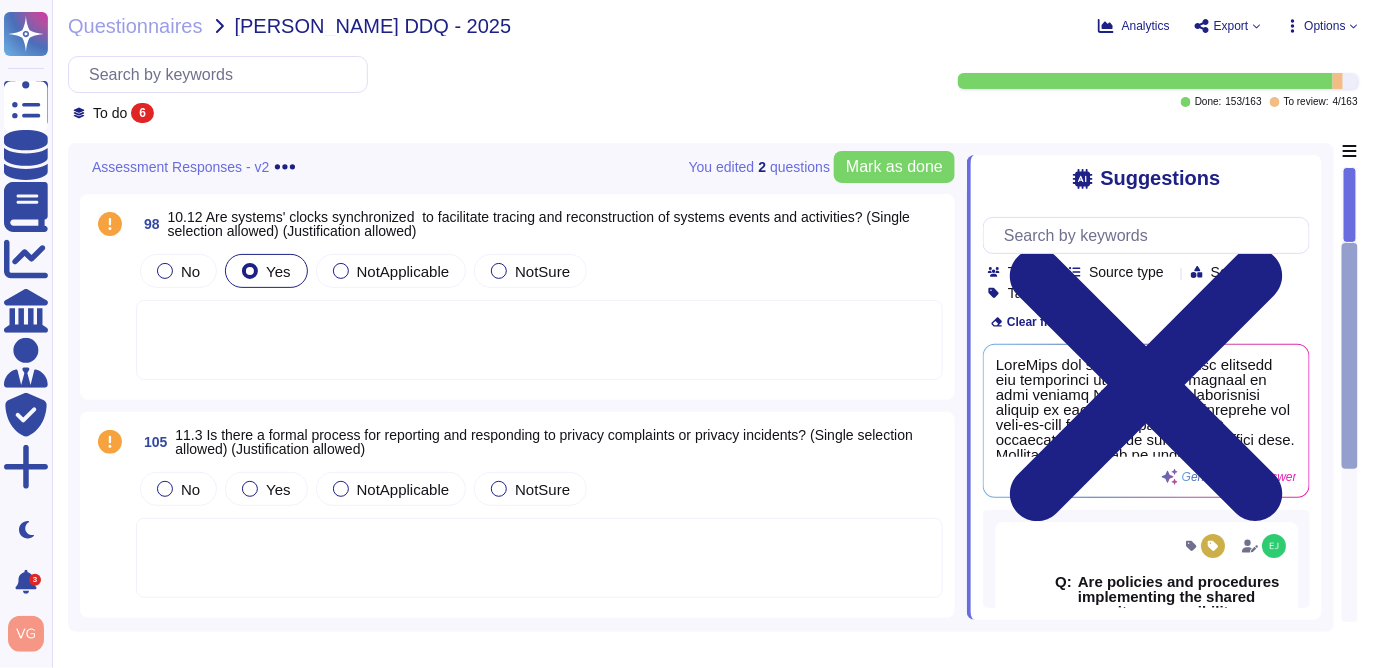 scroll, scrollTop: 353, scrollLeft: 0, axis: vertical 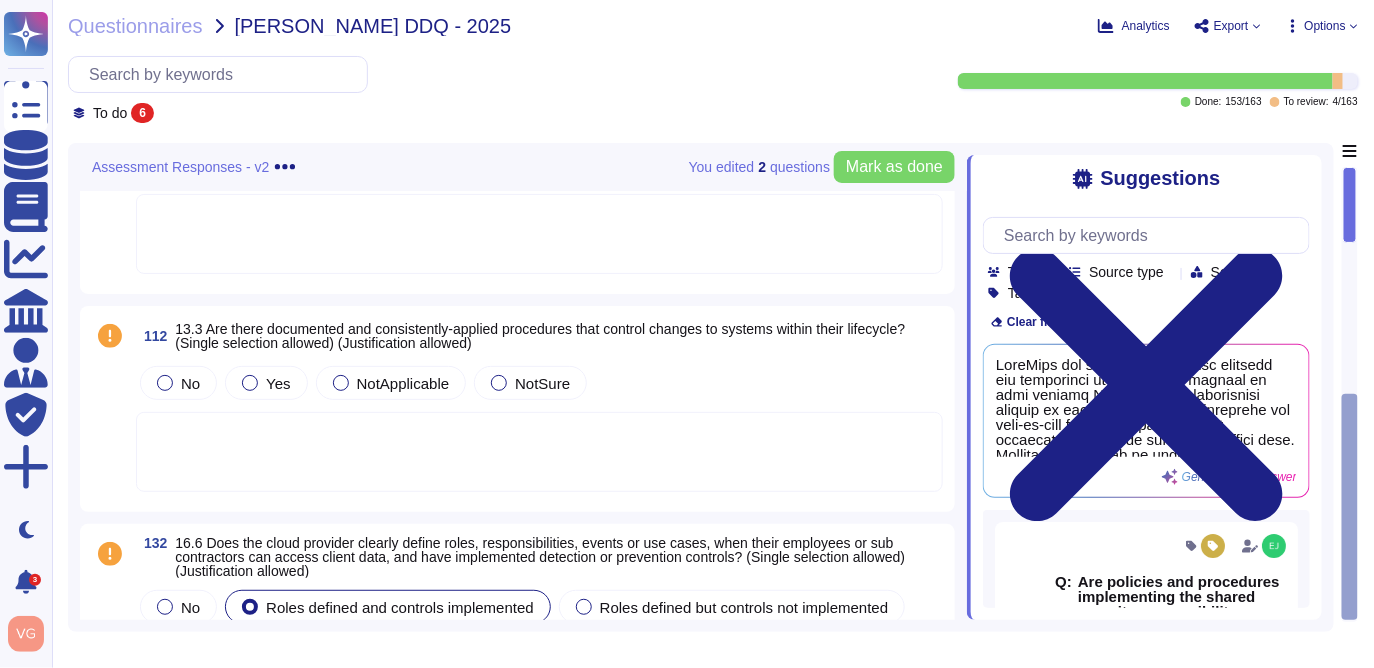 click 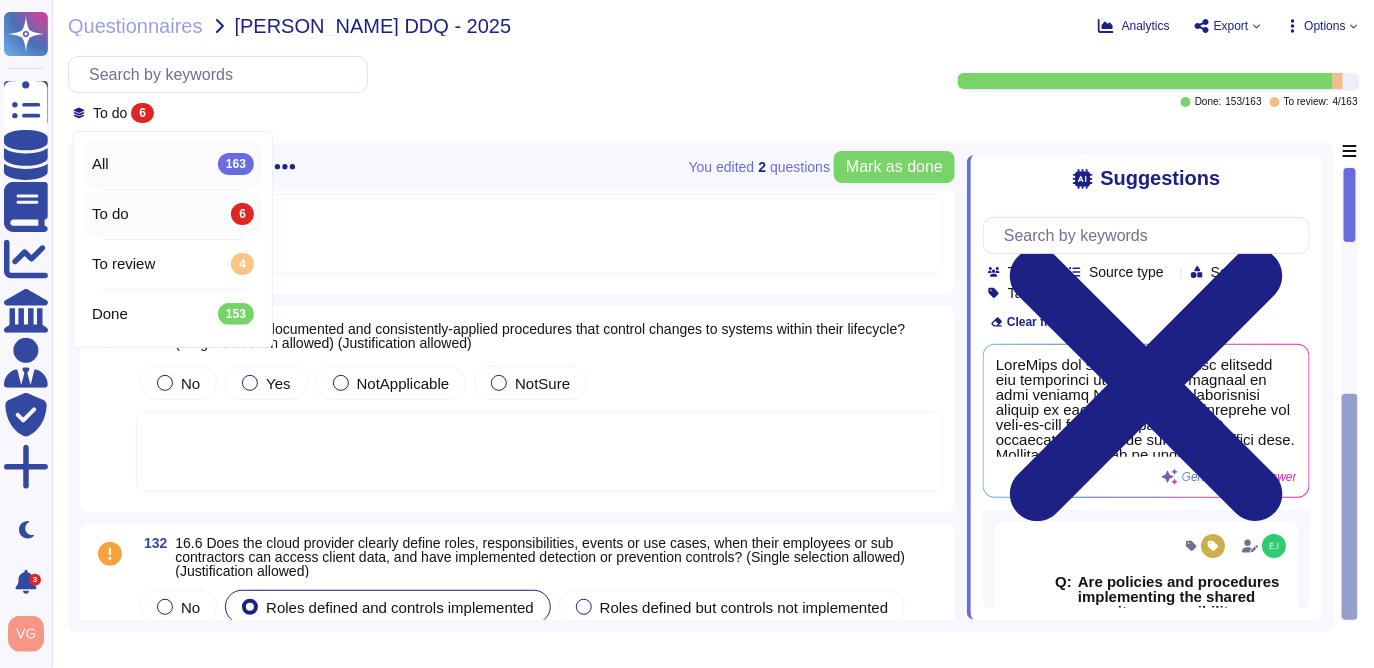 click on "163" at bounding box center (236, 164) 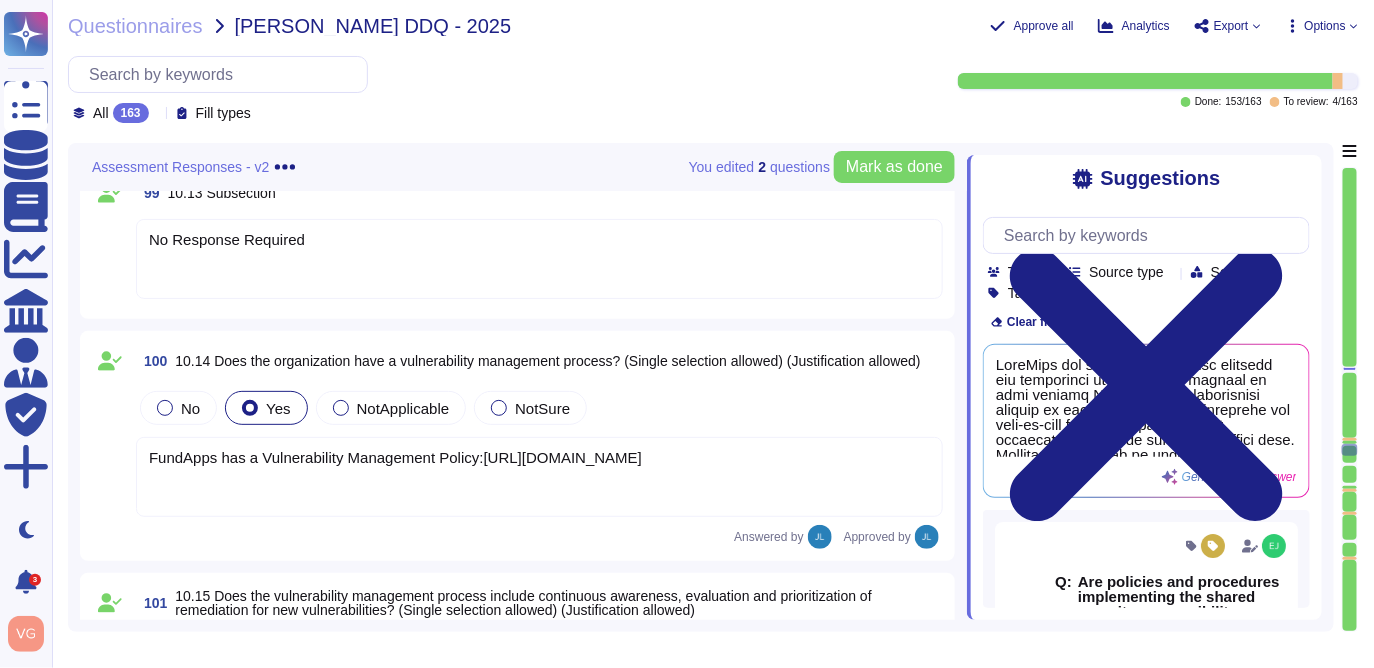 scroll, scrollTop: 22691, scrollLeft: 0, axis: vertical 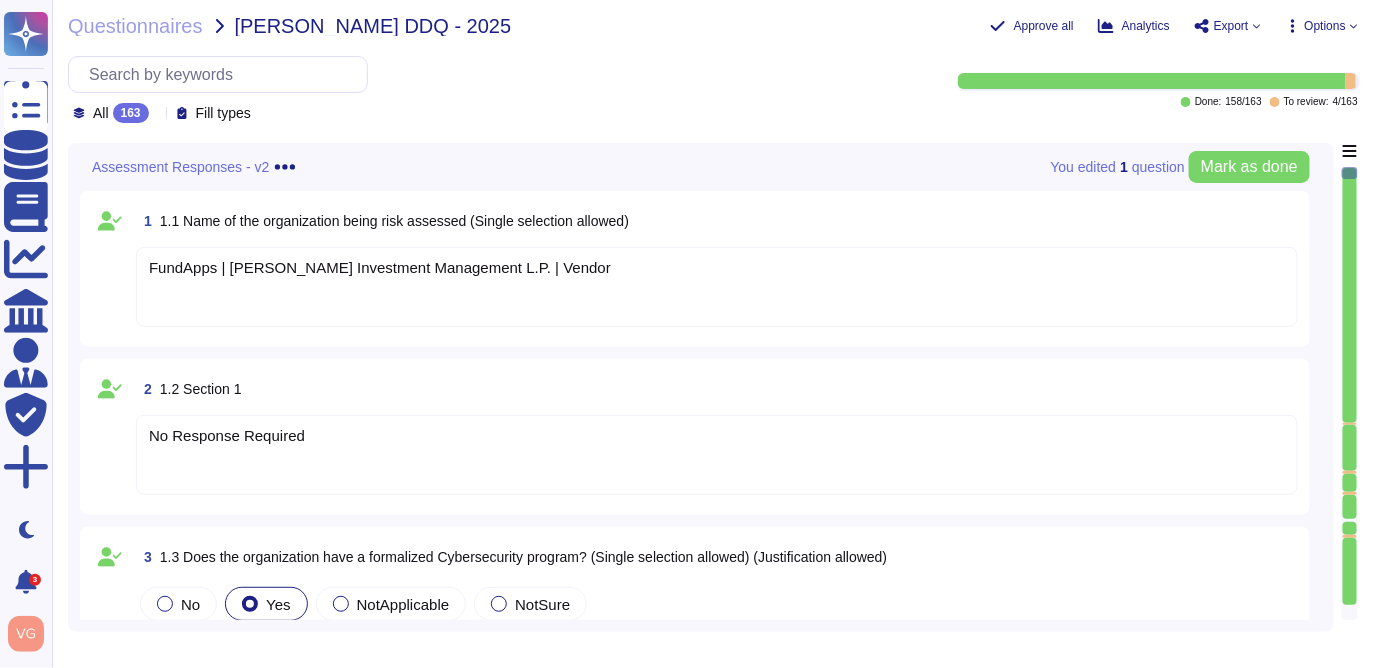 click at bounding box center (1350, 424) 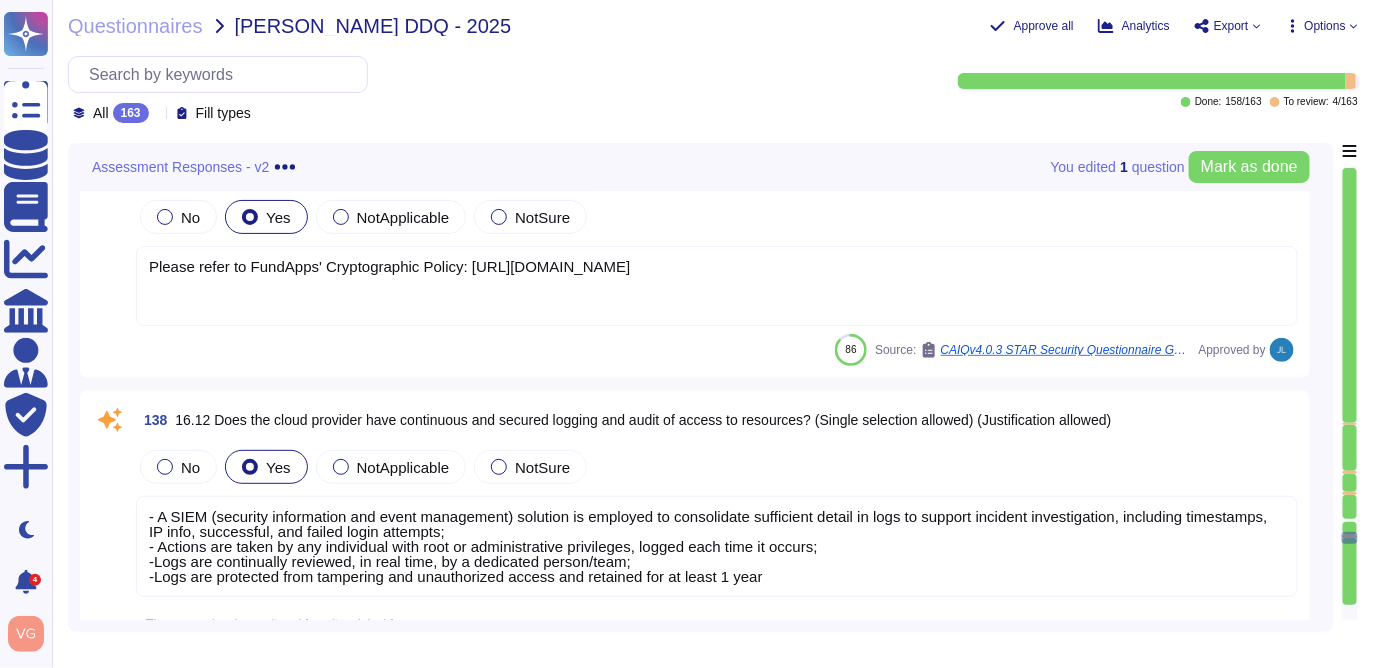 scroll, scrollTop: 30466, scrollLeft: 0, axis: vertical 